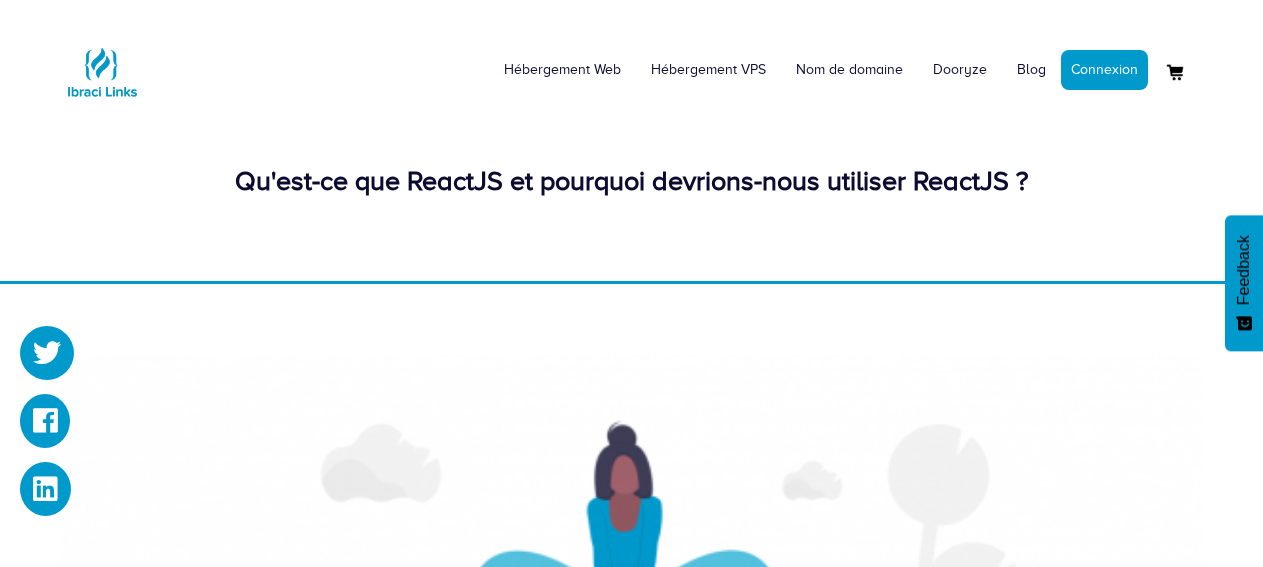 scroll, scrollTop: 0, scrollLeft: 0, axis: both 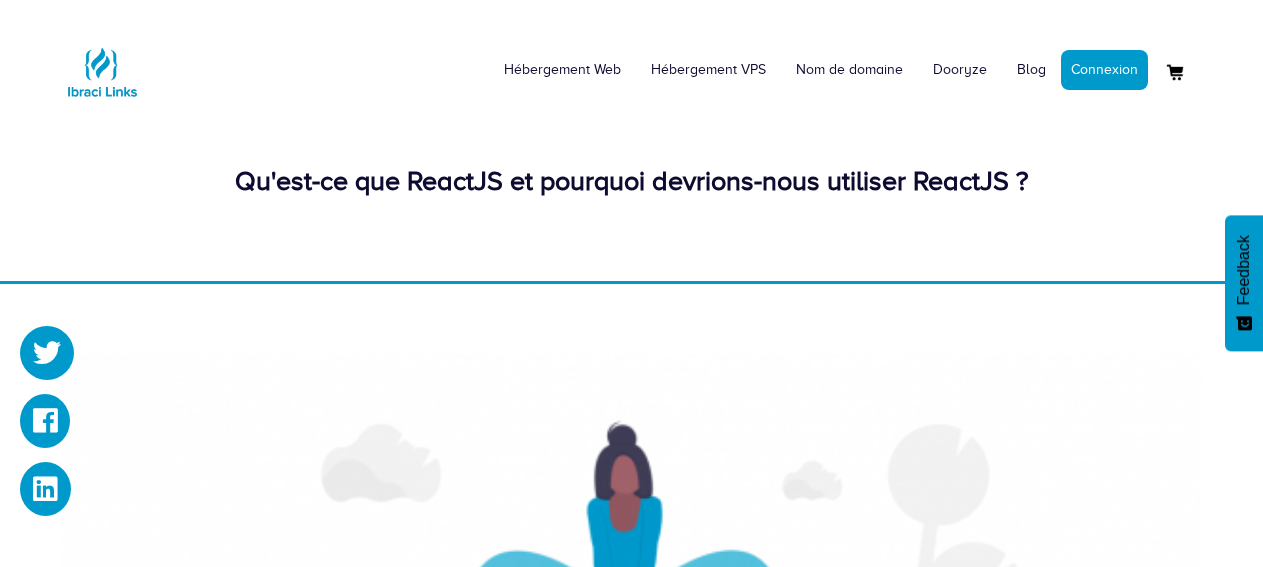 click on "Qu'est-ce que ReactJS et pourquoi devrions-nous utiliser ReactJS ?" at bounding box center (632, 181) 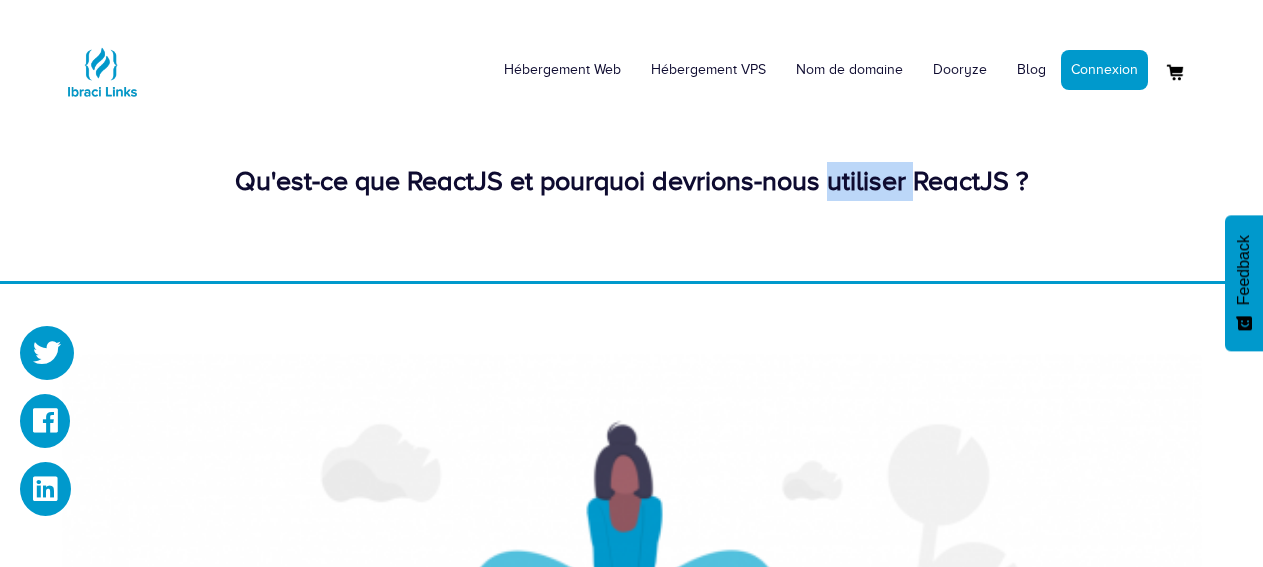 click on "Qu'est-ce que ReactJS et pourquoi devrions-nous utiliser ReactJS ?" at bounding box center [632, 181] 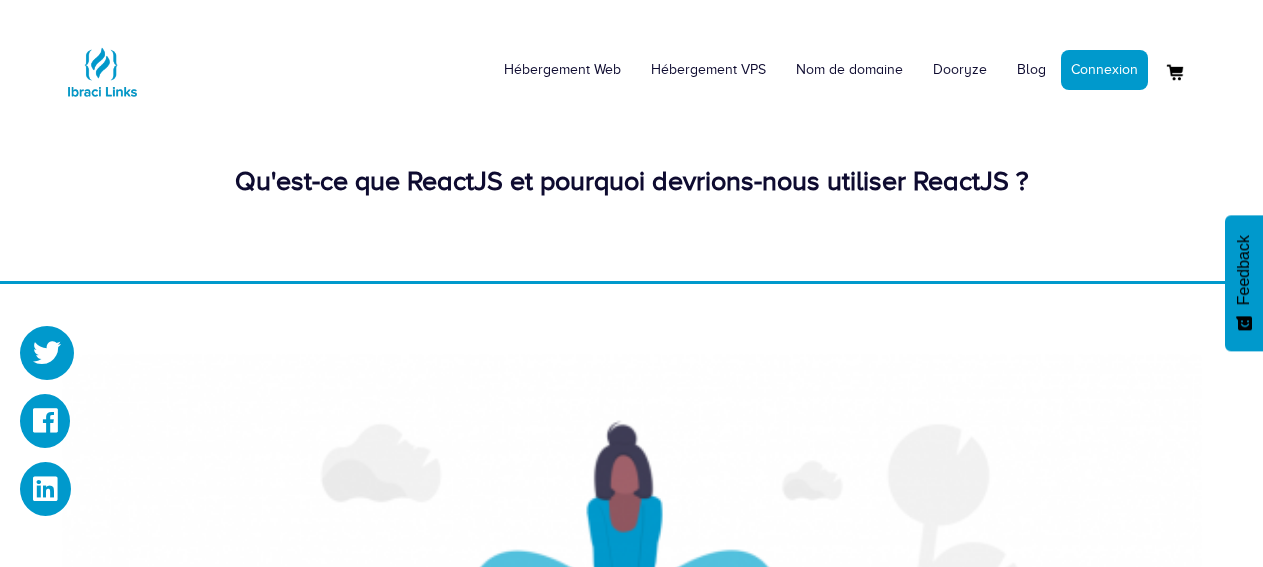 click on "Qu'est-ce que ReactJS et pourquoi devrions-nous utiliser ReactJS ?" at bounding box center [632, 181] 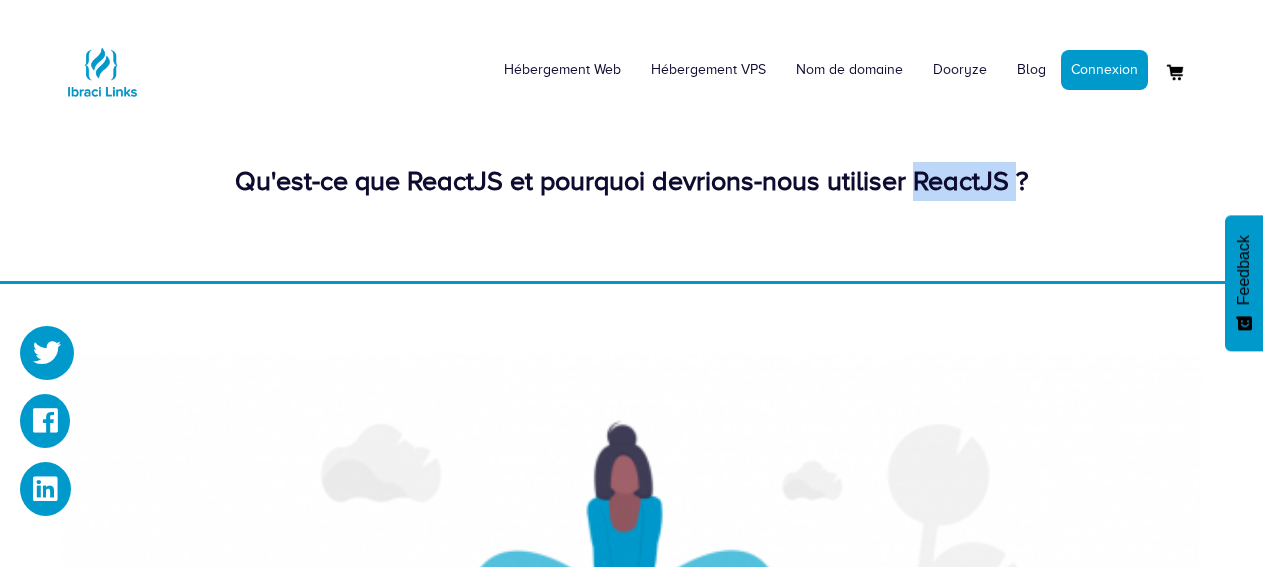 click on "Qu'est-ce que ReactJS et pourquoi devrions-nous utiliser ReactJS ?" at bounding box center [632, 181] 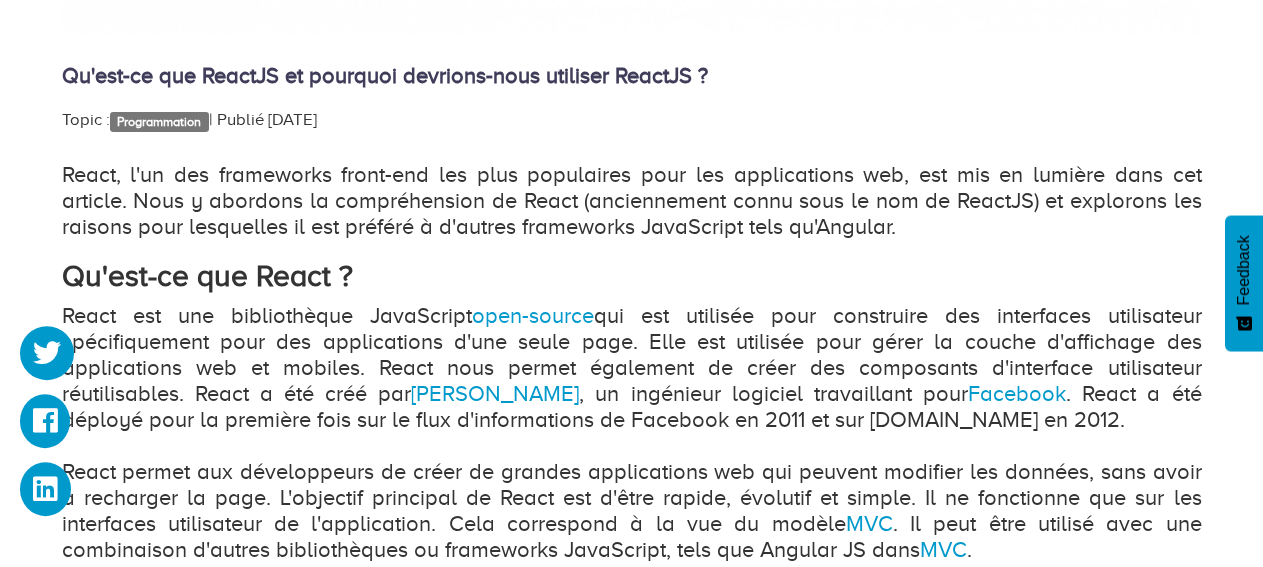 scroll, scrollTop: 1086, scrollLeft: 0, axis: vertical 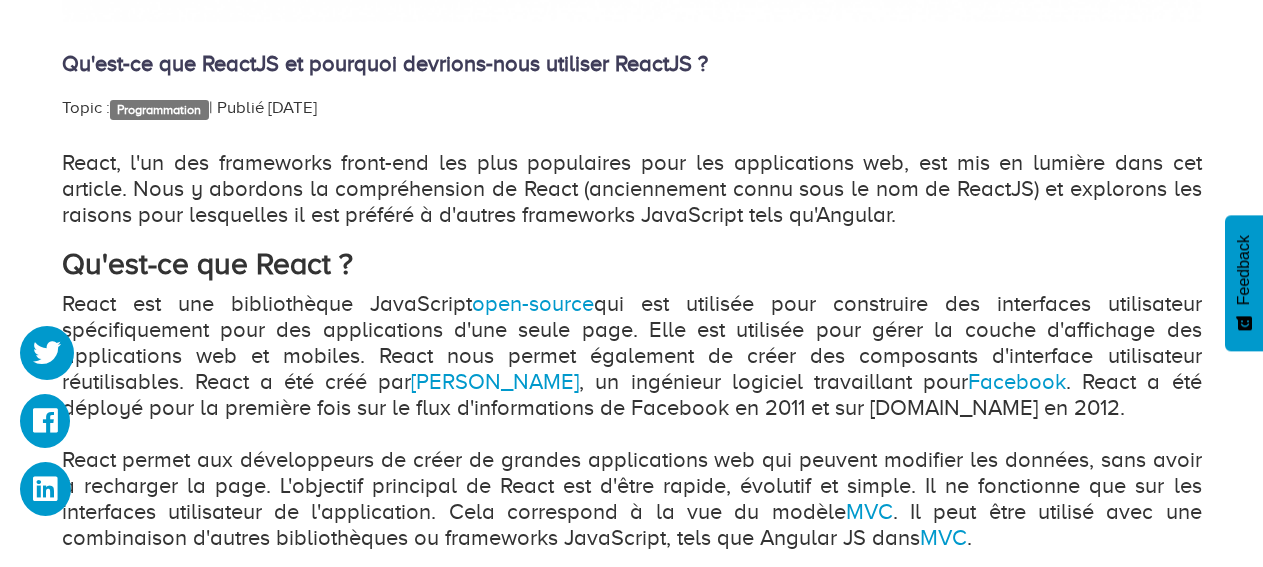 click on "React, l'un des frameworks front-end les plus populaires pour les applications web, est mis en lumière dans cet article. Nous y abordons la compréhension de React (anciennement connu sous le nom de ReactJS) et explorons les raisons pour lesquelles il est préféré à d'autres frameworks JavaScript tels qu'Angular." at bounding box center [632, 189] 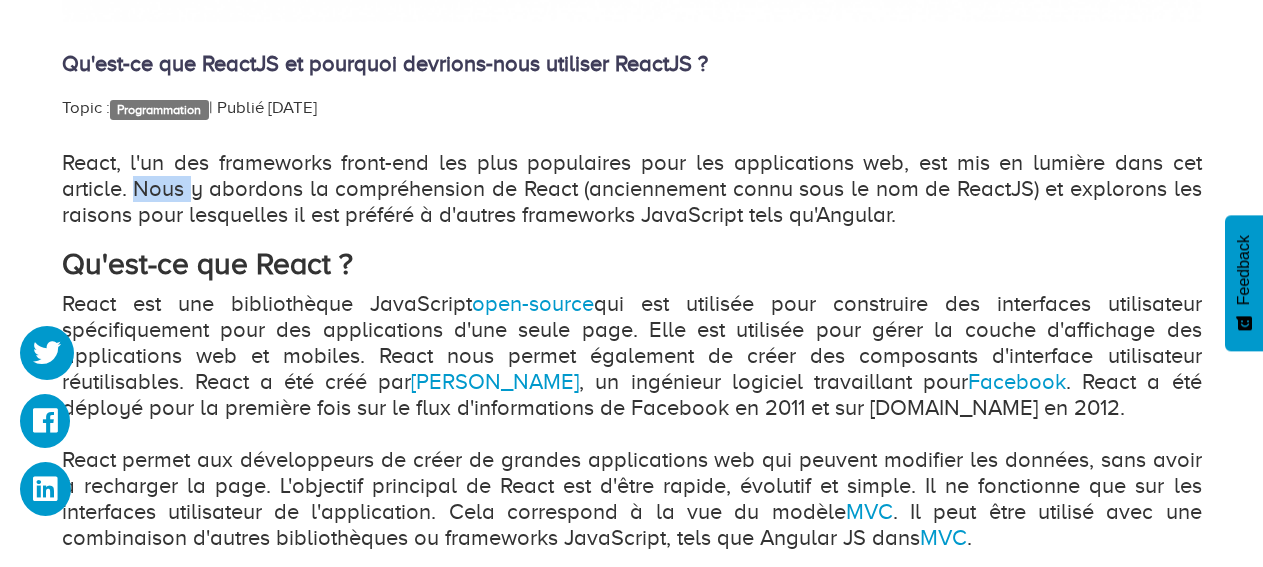 click on "React, l'un des frameworks front-end les plus populaires pour les applications web, est mis en lumière dans cet article. Nous y abordons la compréhension de React (anciennement connu sous le nom de ReactJS) et explorons les raisons pour lesquelles il est préféré à d'autres frameworks JavaScript tels qu'Angular." at bounding box center [632, 189] 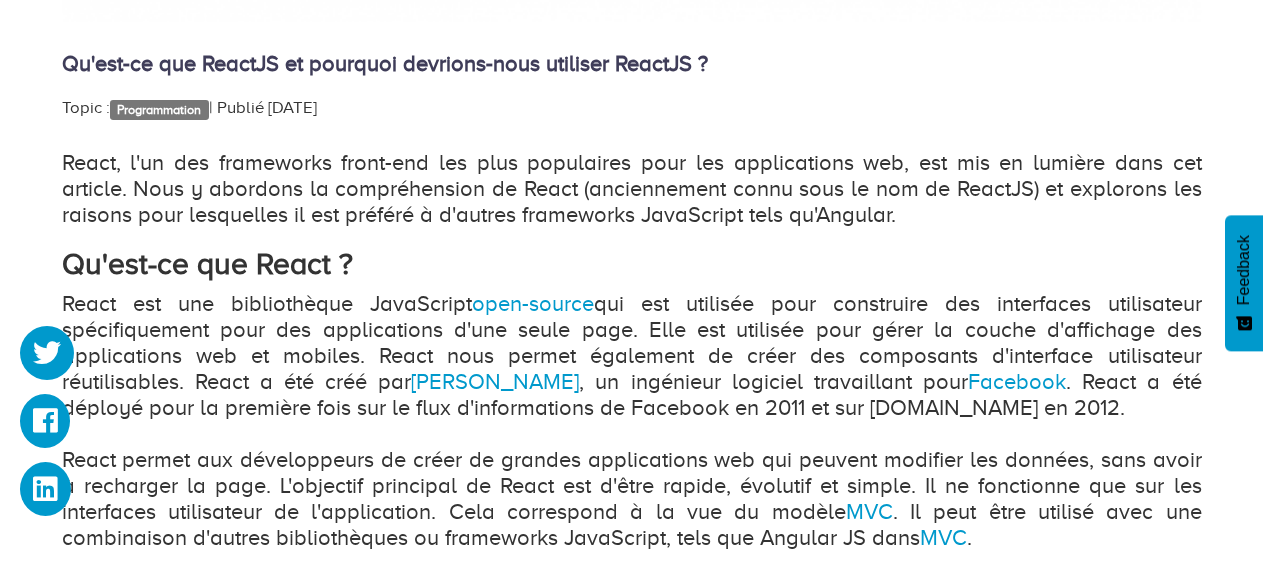 click on "React, l'un des frameworks front-end les plus populaires pour les applications web, est mis en lumière dans cet article. Nous y abordons la compréhension de React (anciennement connu sous le nom de ReactJS) et explorons les raisons pour lesquelles il est préféré à d'autres frameworks JavaScript tels qu'Angular." at bounding box center [632, 189] 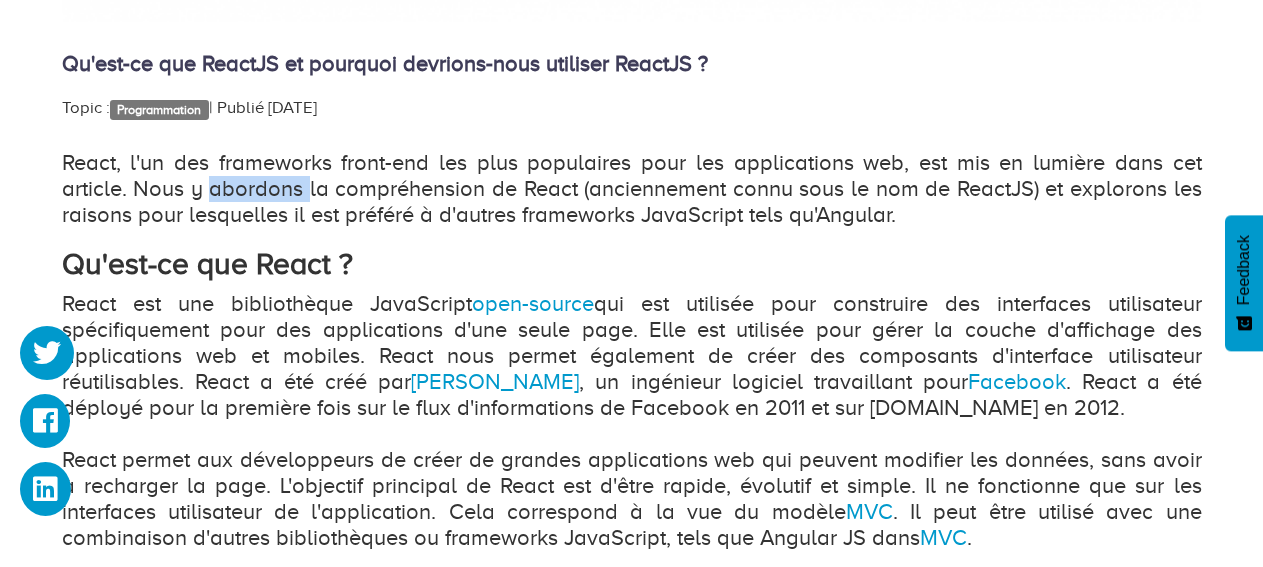 click on "React, l'un des frameworks front-end les plus populaires pour les applications web, est mis en lumière dans cet article. Nous y abordons la compréhension de React (anciennement connu sous le nom de ReactJS) et explorons les raisons pour lesquelles il est préféré à d'autres frameworks JavaScript tels qu'Angular." at bounding box center [632, 189] 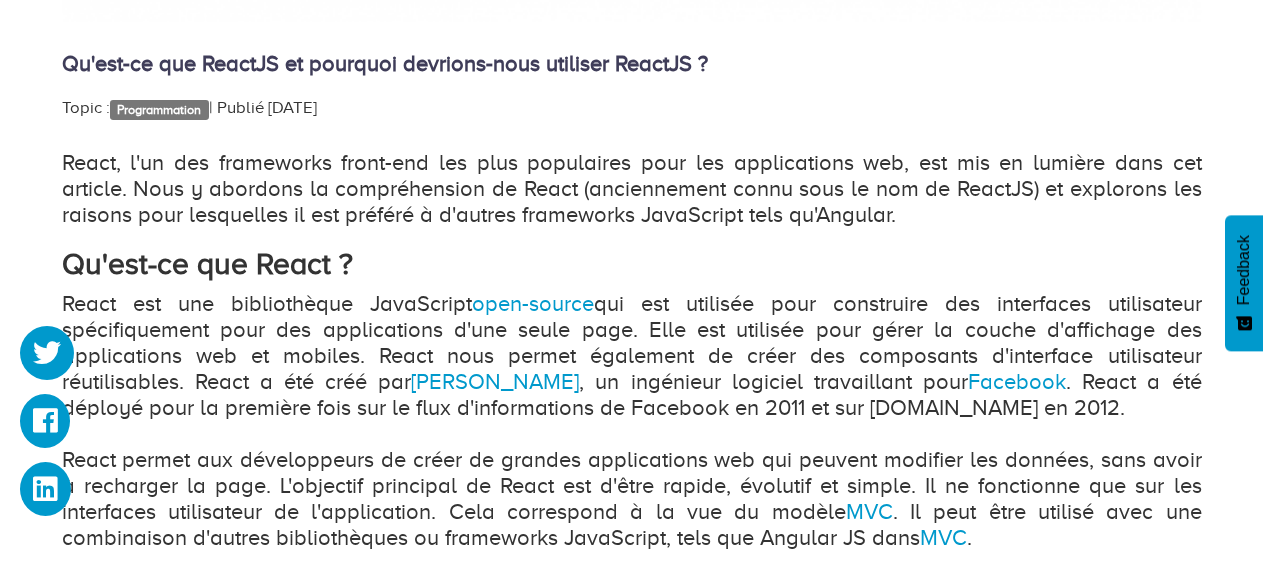 click on "React, l'un des frameworks front-end les plus populaires pour les applications web, est mis en lumière dans cet article. Nous y abordons la compréhension de React (anciennement connu sous le nom de ReactJS) et explorons les raisons pour lesquelles il est préféré à d'autres frameworks JavaScript tels qu'Angular." at bounding box center [632, 189] 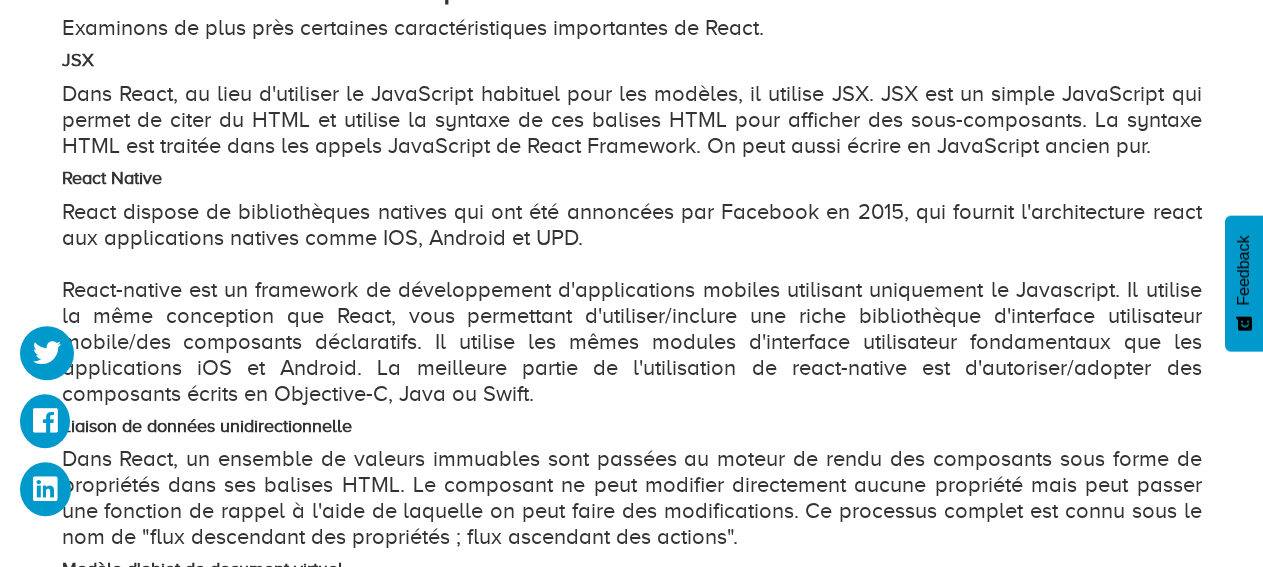 scroll, scrollTop: 1739, scrollLeft: 0, axis: vertical 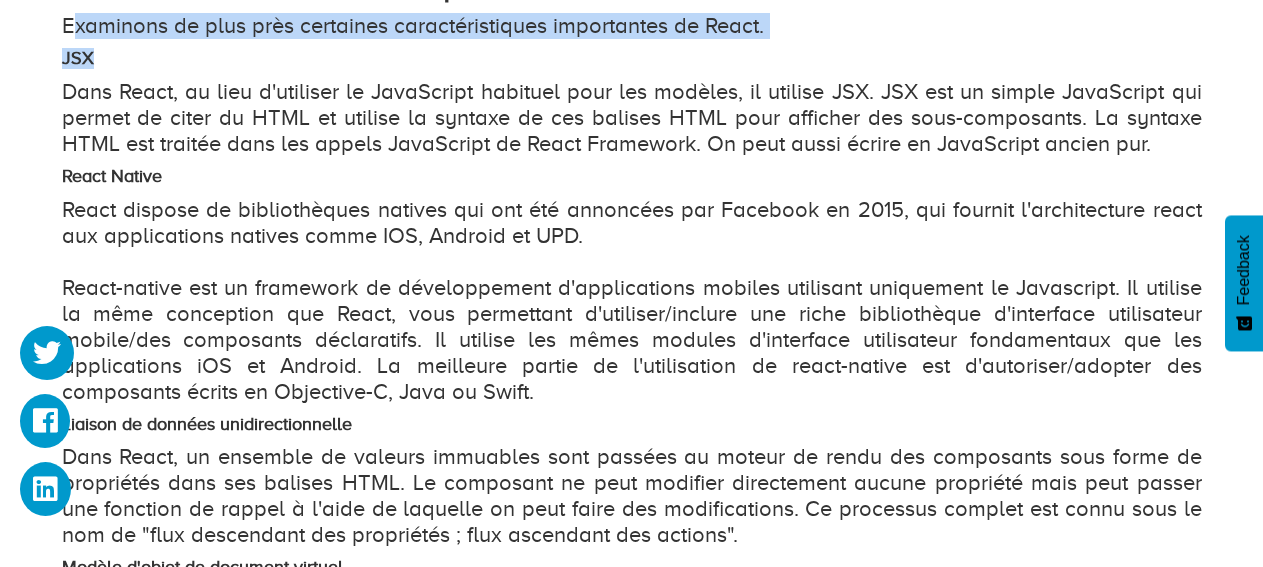 drag, startPoint x: 68, startPoint y: 31, endPoint x: 193, endPoint y: 53, distance: 126.921234 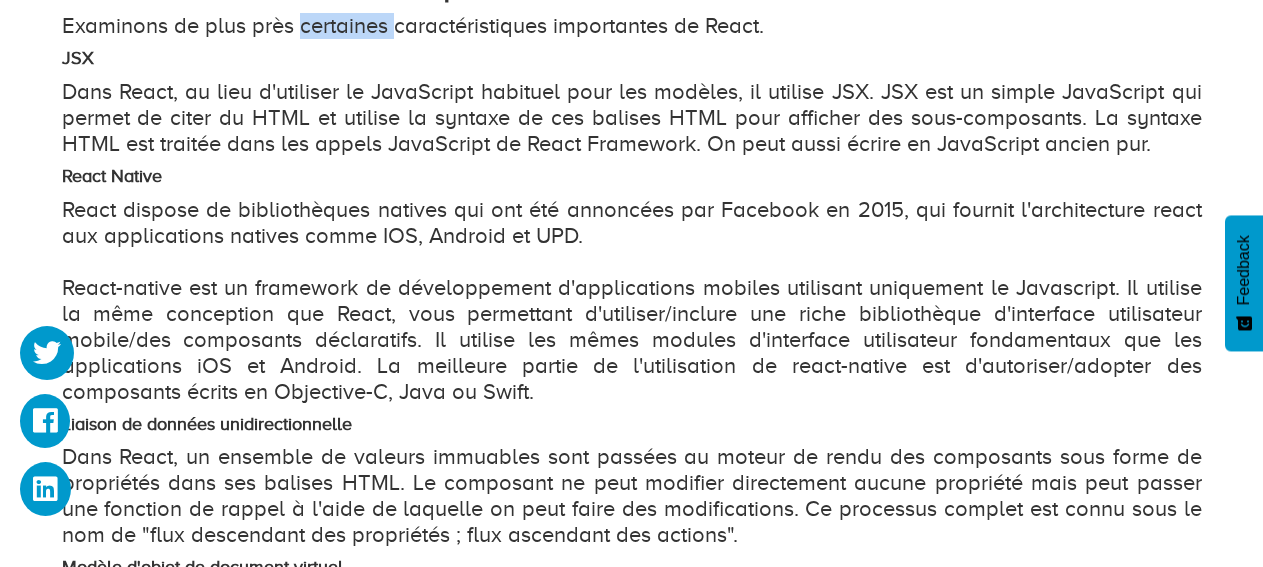 click on "Examinons de plus près certaines caractéristiques importantes de React." at bounding box center [632, 26] 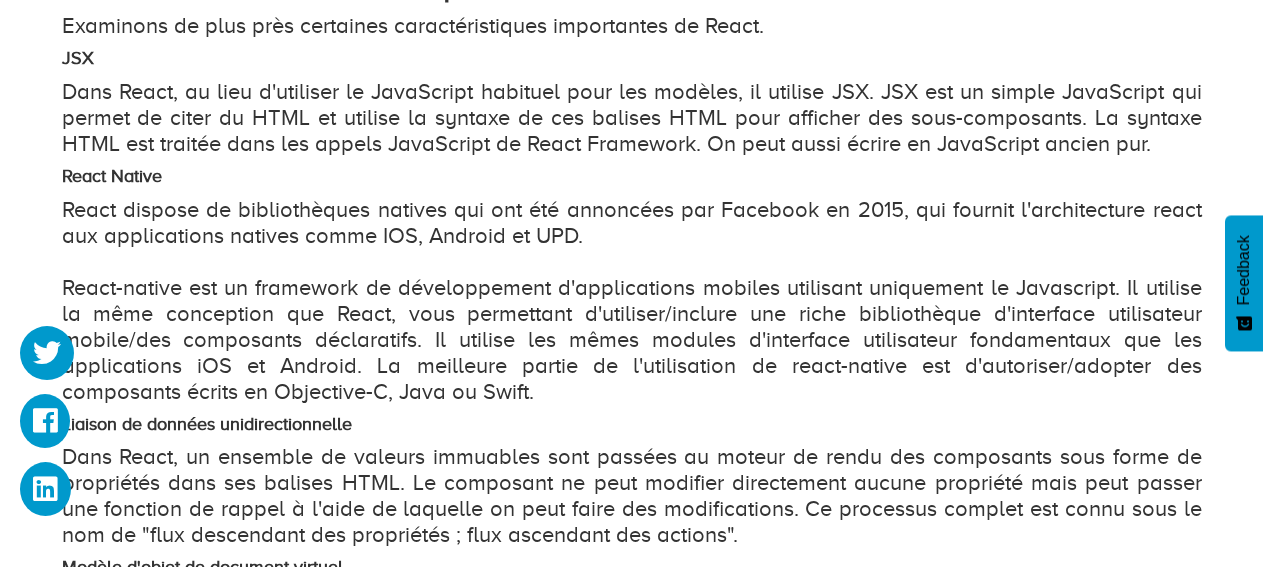 click on "Dans React, au lieu d'utiliser le JavaScript habituel pour les modèles, il utilise JSX. JSX est un simple JavaScript qui permet de citer du HTML et utilise la syntaxe de ces balises HTML pour afficher des sous-composants. La syntaxe HTML est traitée dans les appels JavaScript de React Framework. On peut aussi écrire en JavaScript ancien pur." at bounding box center (632, 118) 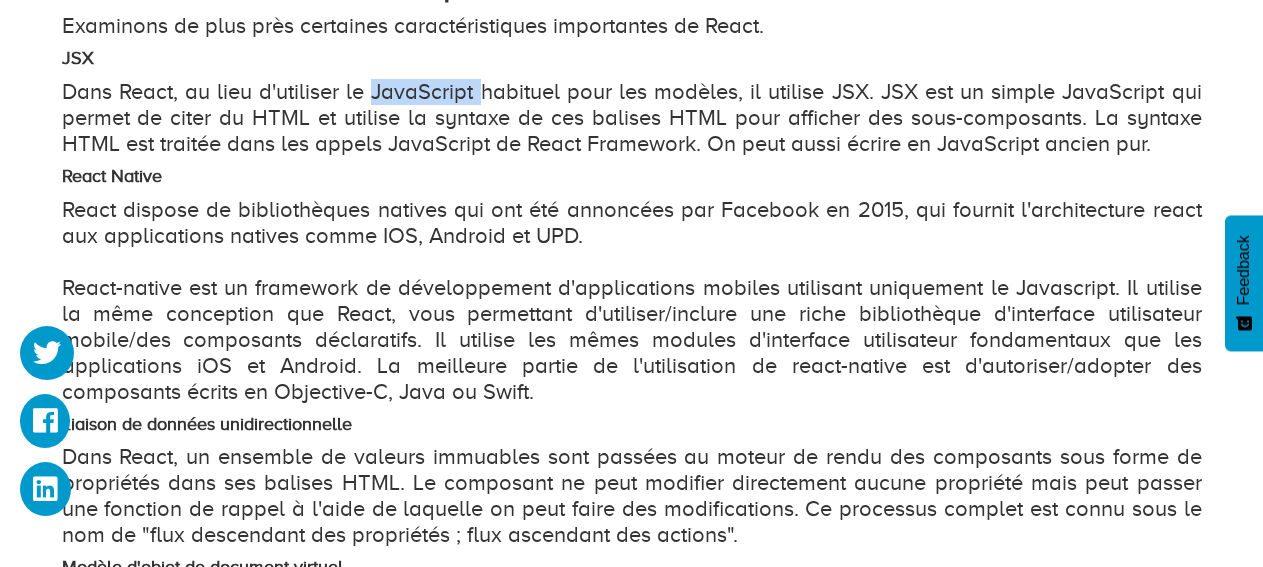 click on "Dans React, au lieu d'utiliser le JavaScript habituel pour les modèles, il utilise JSX. JSX est un simple JavaScript qui permet de citer du HTML et utilise la syntaxe de ces balises HTML pour afficher des sous-composants. La syntaxe HTML est traitée dans les appels JavaScript de React Framework. On peut aussi écrire en JavaScript ancien pur." at bounding box center (632, 118) 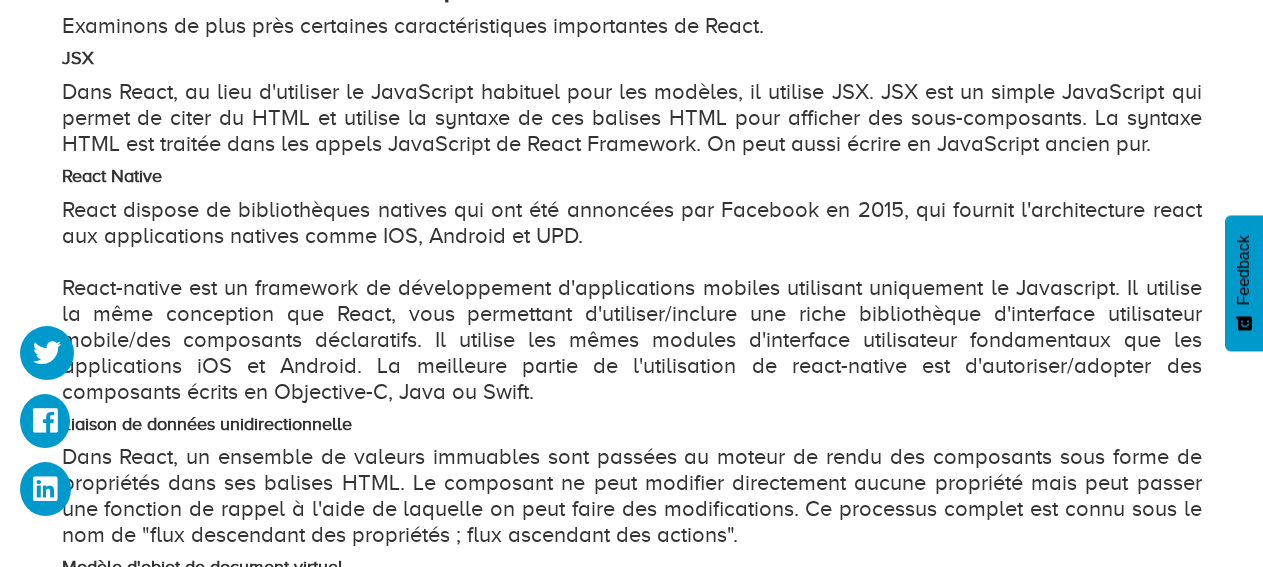 click on "Dans React, au lieu d'utiliser le JavaScript habituel pour les modèles, il utilise JSX. JSX est un simple JavaScript qui permet de citer du HTML et utilise la syntaxe de ces balises HTML pour afficher des sous-composants. La syntaxe HTML est traitée dans les appels JavaScript de React Framework. On peut aussi écrire en JavaScript ancien pur." at bounding box center (632, 118) 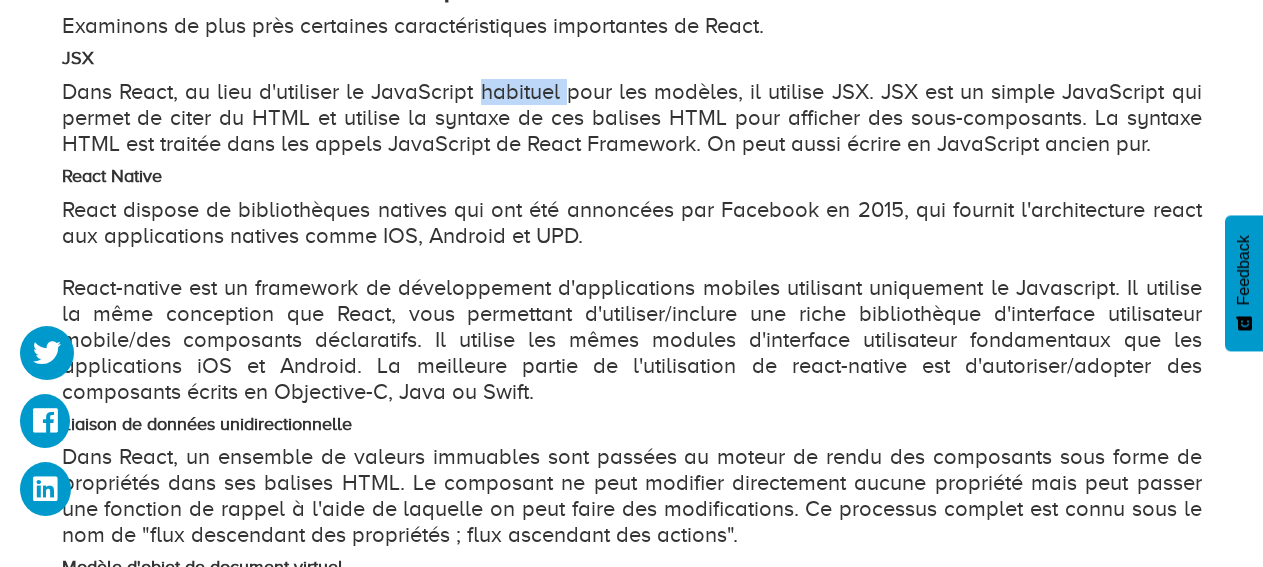 click on "Dans React, au lieu d'utiliser le JavaScript habituel pour les modèles, il utilise JSX. JSX est un simple JavaScript qui permet de citer du HTML et utilise la syntaxe de ces balises HTML pour afficher des sous-composants. La syntaxe HTML est traitée dans les appels JavaScript de React Framework. On peut aussi écrire en JavaScript ancien pur." at bounding box center (632, 118) 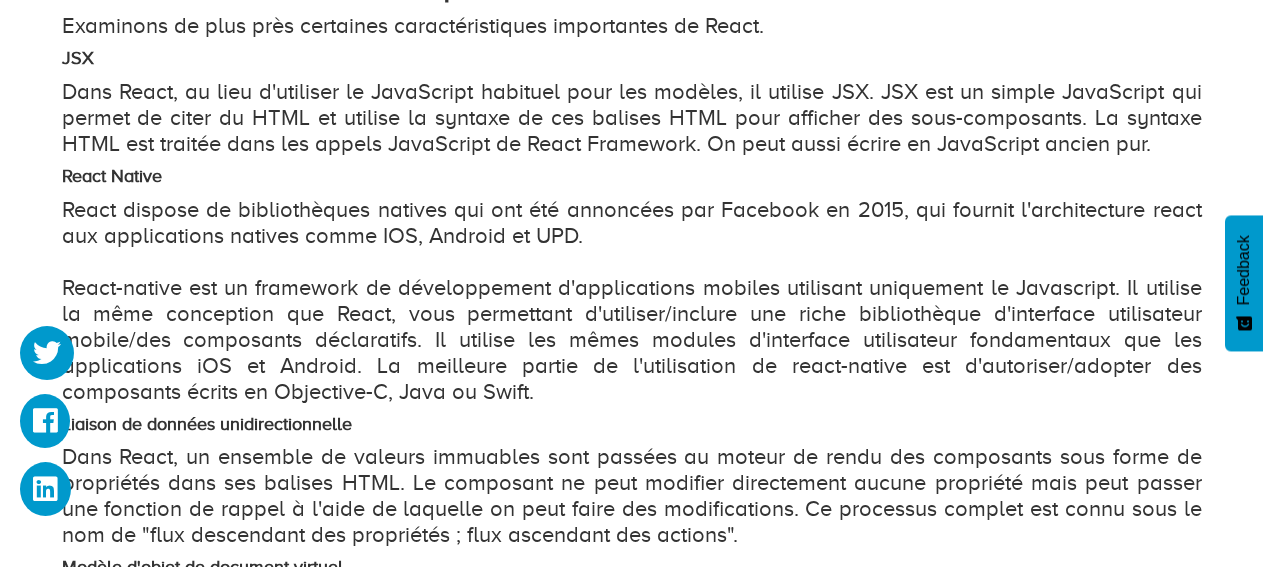 click on "Dans React, au lieu d'utiliser le JavaScript habituel pour les modèles, il utilise JSX. JSX est un simple JavaScript qui permet de citer du HTML et utilise la syntaxe de ces balises HTML pour afficher des sous-composants. La syntaxe HTML est traitée dans les appels JavaScript de React Framework. On peut aussi écrire en JavaScript ancien pur." at bounding box center [632, 118] 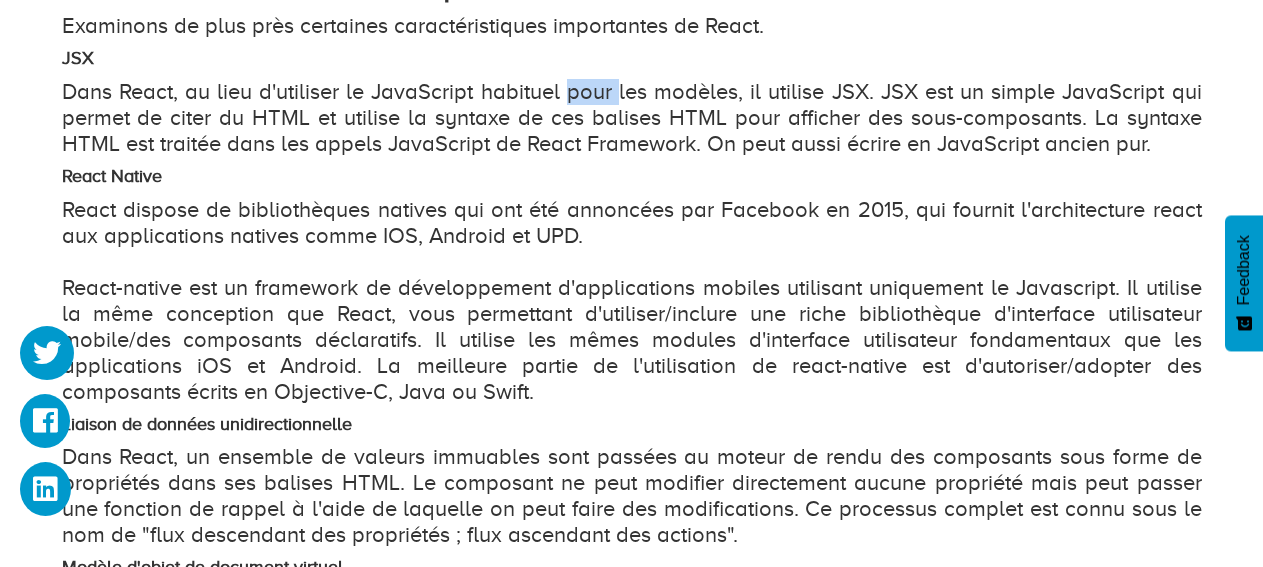 click on "Dans React, au lieu d'utiliser le JavaScript habituel pour les modèles, il utilise JSX. JSX est un simple JavaScript qui permet de citer du HTML et utilise la syntaxe de ces balises HTML pour afficher des sous-composants. La syntaxe HTML est traitée dans les appels JavaScript de React Framework. On peut aussi écrire en JavaScript ancien pur." at bounding box center (632, 118) 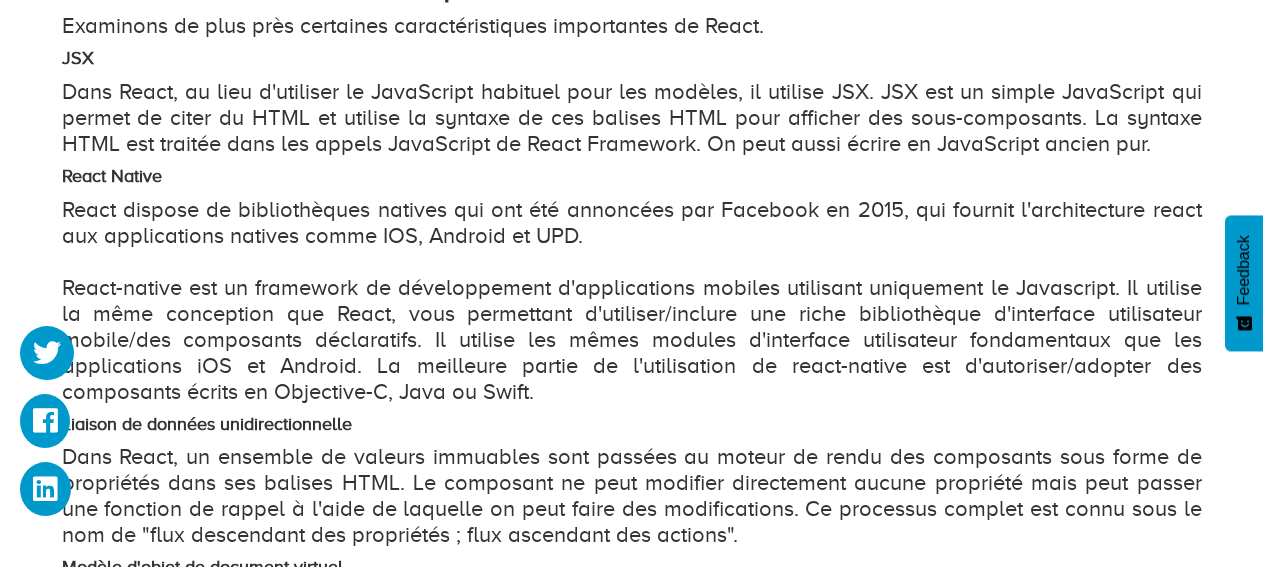 click on "Dans React, au lieu d'utiliser le JavaScript habituel pour les modèles, il utilise JSX. JSX est un simple JavaScript qui permet de citer du HTML et utilise la syntaxe de ces balises HTML pour afficher des sous-composants. La syntaxe HTML est traitée dans les appels JavaScript de React Framework. On peut aussi écrire en JavaScript ancien pur." at bounding box center (632, 118) 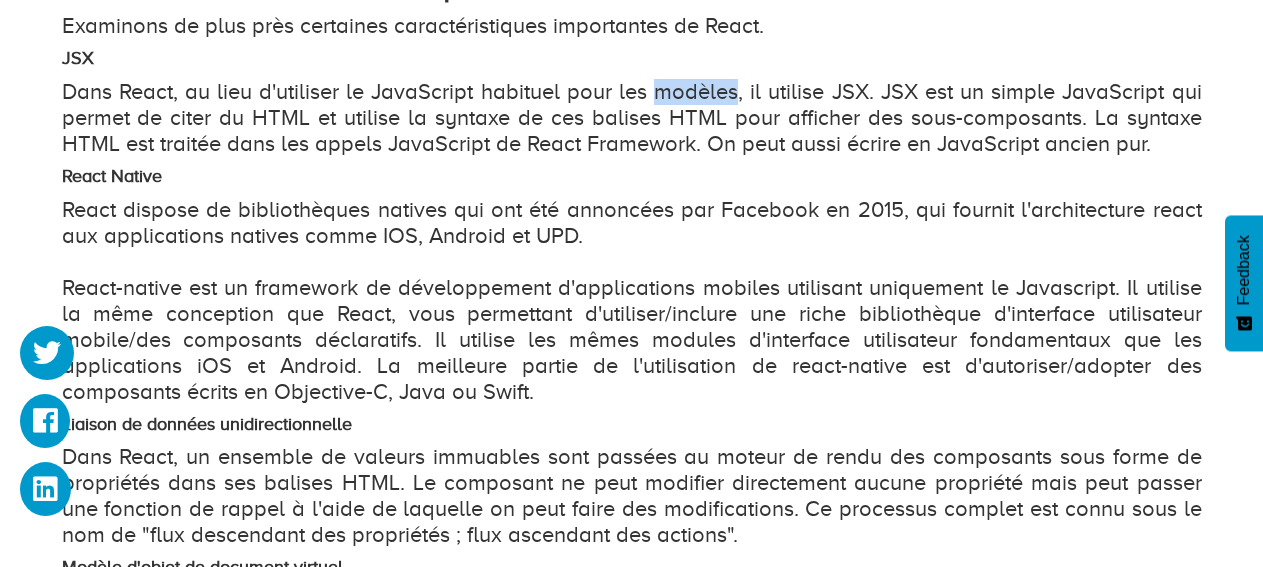 click on "Dans React, au lieu d'utiliser le JavaScript habituel pour les modèles, il utilise JSX. JSX est un simple JavaScript qui permet de citer du HTML et utilise la syntaxe de ces balises HTML pour afficher des sous-composants. La syntaxe HTML est traitée dans les appels JavaScript de React Framework. On peut aussi écrire en JavaScript ancien pur." at bounding box center [632, 118] 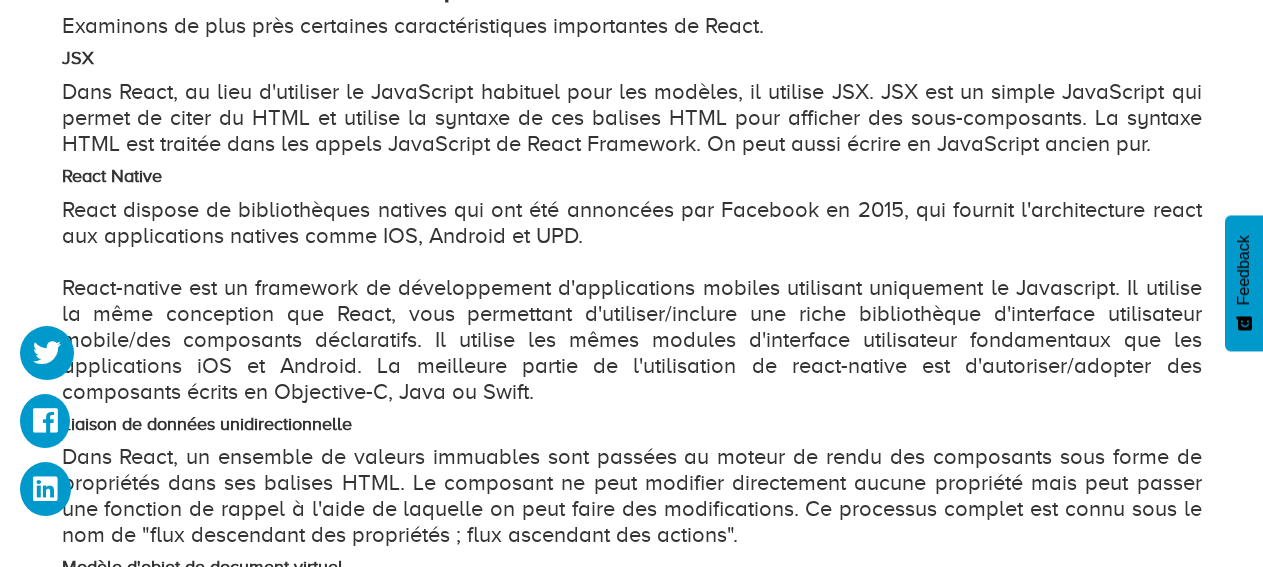 click on "Dans React, au lieu d'utiliser le JavaScript habituel pour les modèles, il utilise JSX. JSX est un simple JavaScript qui permet de citer du HTML et utilise la syntaxe de ces balises HTML pour afficher des sous-composants. La syntaxe HTML est traitée dans les appels JavaScript de React Framework. On peut aussi écrire en JavaScript ancien pur." at bounding box center [632, 118] 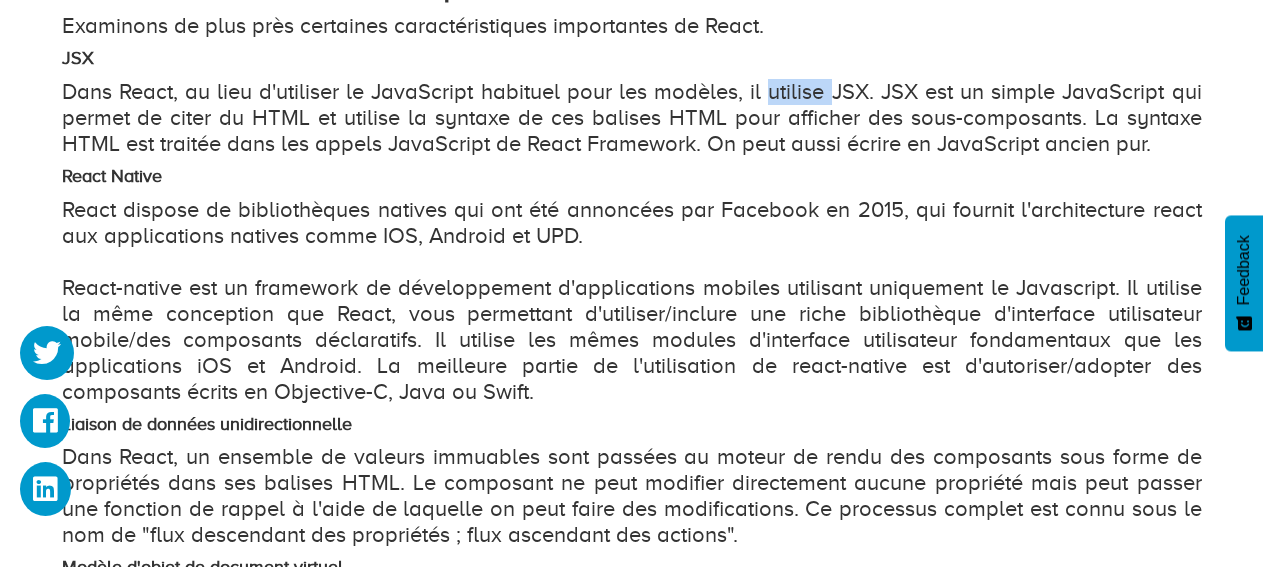 click on "Dans React, au lieu d'utiliser le JavaScript habituel pour les modèles, il utilise JSX. JSX est un simple JavaScript qui permet de citer du HTML et utilise la syntaxe de ces balises HTML pour afficher des sous-composants. La syntaxe HTML est traitée dans les appels JavaScript de React Framework. On peut aussi écrire en JavaScript ancien pur." at bounding box center (632, 118) 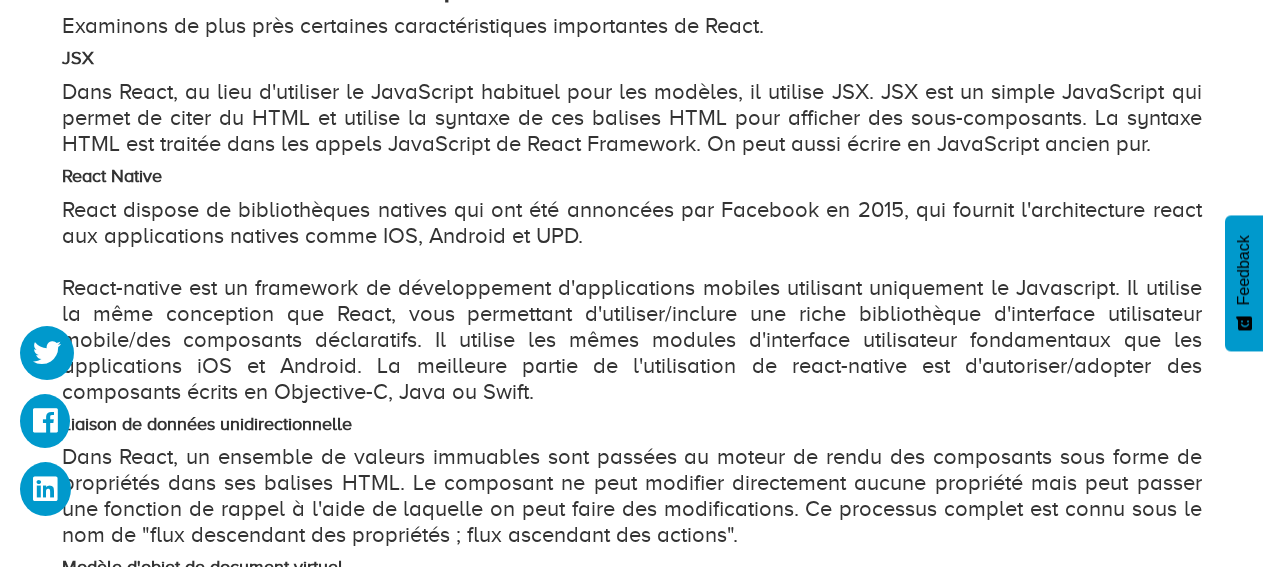 click on "Dans React, au lieu d'utiliser le JavaScript habituel pour les modèles, il utilise JSX. JSX est un simple JavaScript qui permet de citer du HTML et utilise la syntaxe de ces balises HTML pour afficher des sous-composants. La syntaxe HTML est traitée dans les appels JavaScript de React Framework. On peut aussi écrire en JavaScript ancien pur." at bounding box center [632, 118] 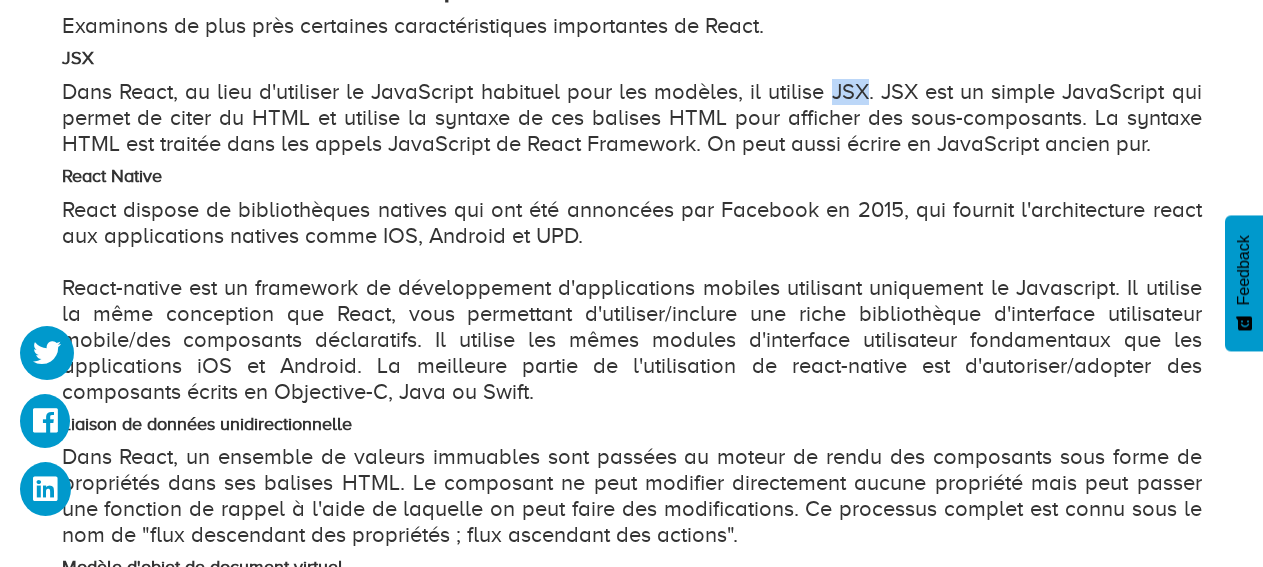 click on "Dans React, au lieu d'utiliser le JavaScript habituel pour les modèles, il utilise JSX. JSX est un simple JavaScript qui permet de citer du HTML et utilise la syntaxe de ces balises HTML pour afficher des sous-composants. La syntaxe HTML est traitée dans les appels JavaScript de React Framework. On peut aussi écrire en JavaScript ancien pur." at bounding box center (632, 118) 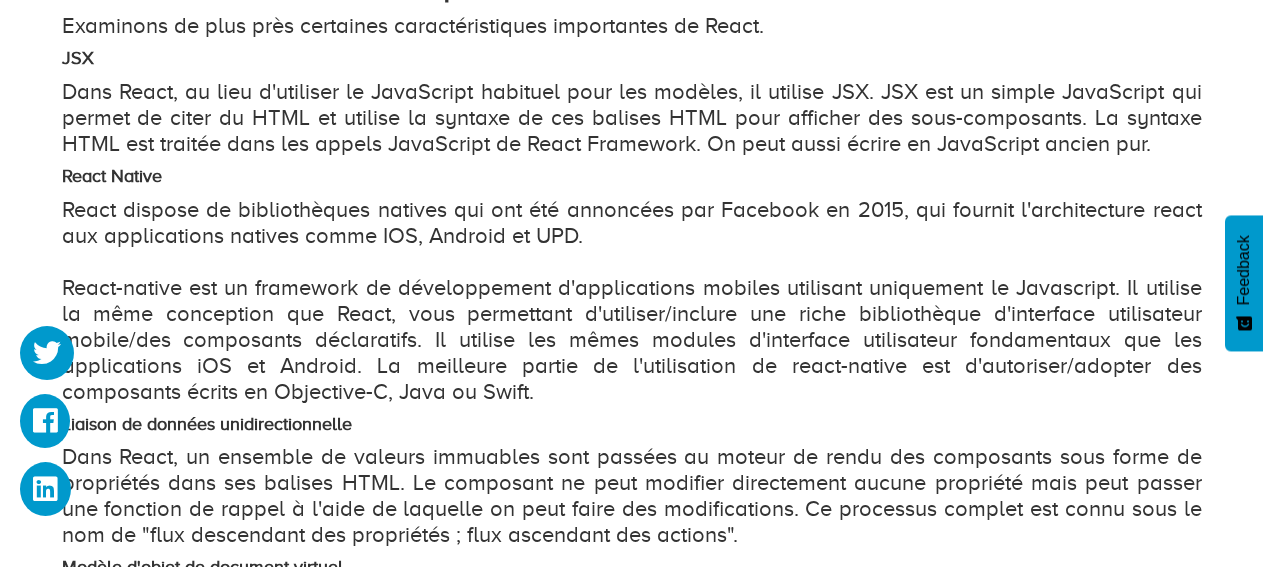 click on "Dans React, au lieu d'utiliser le JavaScript habituel pour les modèles, il utilise JSX. JSX est un simple JavaScript qui permet de citer du HTML et utilise la syntaxe de ces balises HTML pour afficher des sous-composants. La syntaxe HTML est traitée dans les appels JavaScript de React Framework. On peut aussi écrire en JavaScript ancien pur." at bounding box center (632, 118) 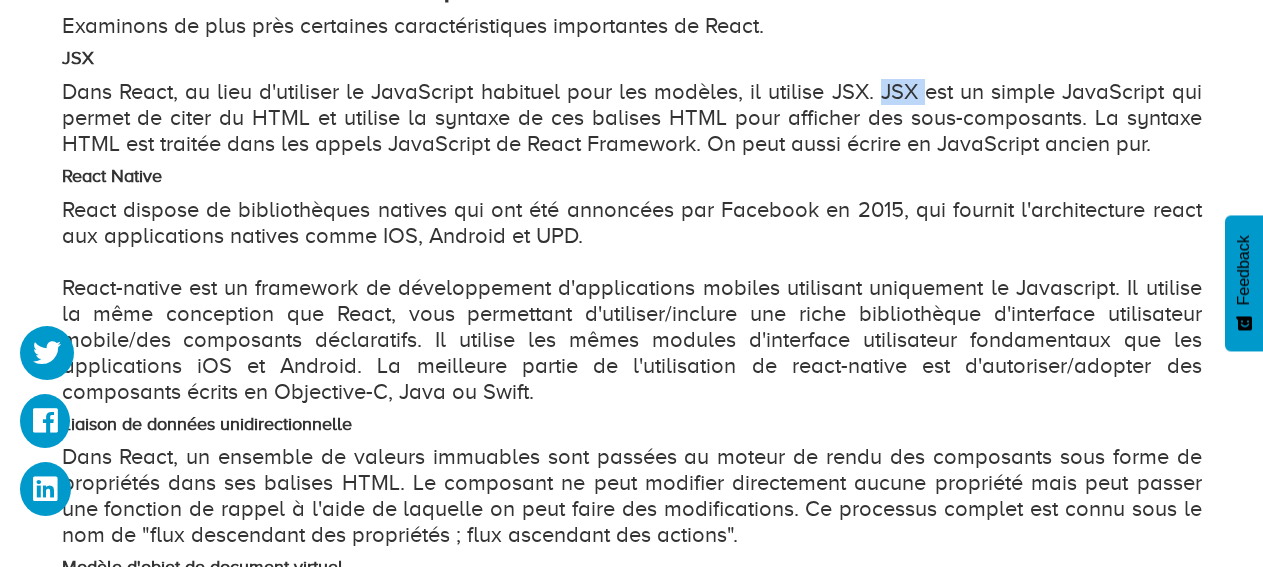 click on "Dans React, au lieu d'utiliser le JavaScript habituel pour les modèles, il utilise JSX. JSX est un simple JavaScript qui permet de citer du HTML et utilise la syntaxe de ces balises HTML pour afficher des sous-composants. La syntaxe HTML est traitée dans les appels JavaScript de React Framework. On peut aussi écrire en JavaScript ancien pur." at bounding box center [632, 118] 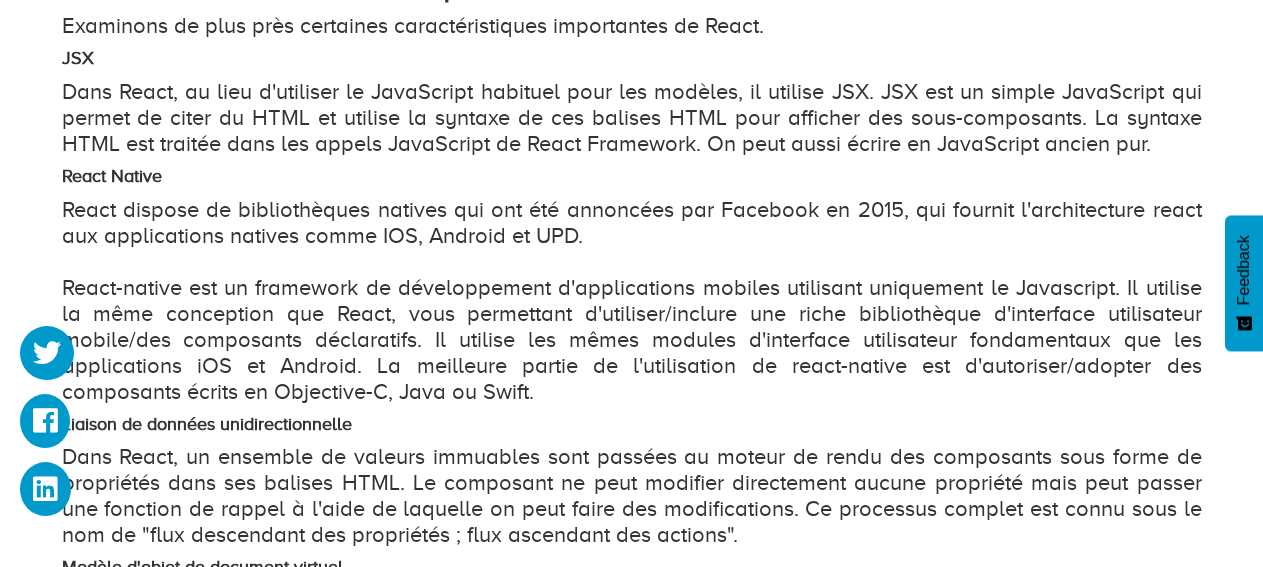 click on "Dans React, au lieu d'utiliser le JavaScript habituel pour les modèles, il utilise JSX. JSX est un simple JavaScript qui permet de citer du HTML et utilise la syntaxe de ces balises HTML pour afficher des sous-composants. La syntaxe HTML est traitée dans les appels JavaScript de React Framework. On peut aussi écrire en JavaScript ancien pur." at bounding box center (632, 118) 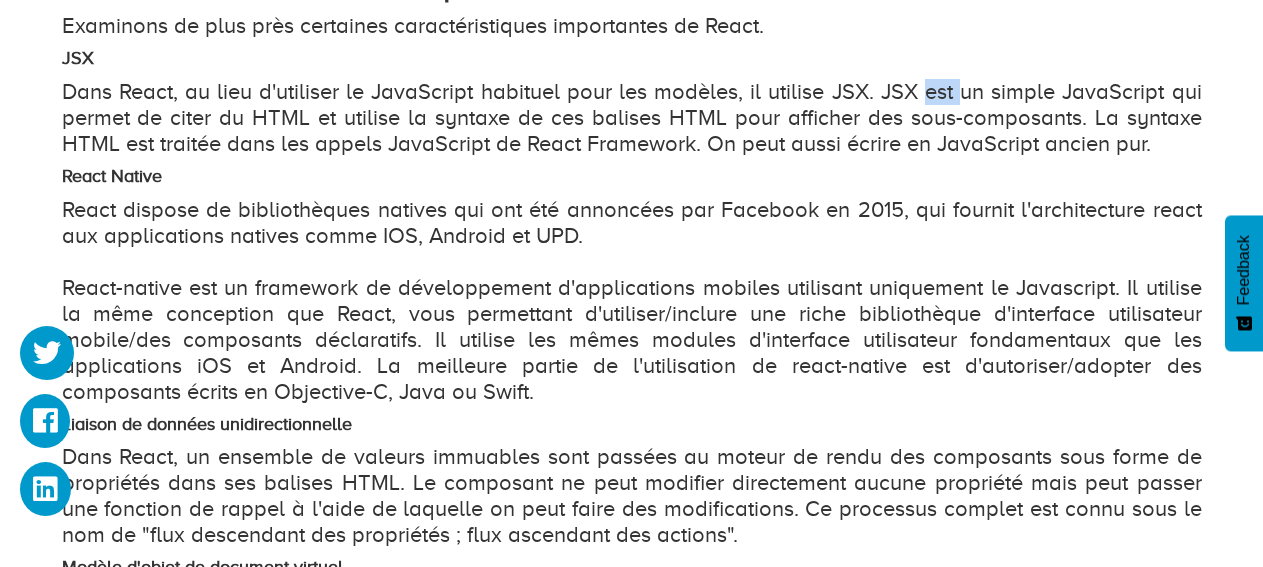 click on "Dans React, au lieu d'utiliser le JavaScript habituel pour les modèles, il utilise JSX. JSX est un simple JavaScript qui permet de citer du HTML et utilise la syntaxe de ces balises HTML pour afficher des sous-composants. La syntaxe HTML est traitée dans les appels JavaScript de React Framework. On peut aussi écrire en JavaScript ancien pur." at bounding box center [632, 118] 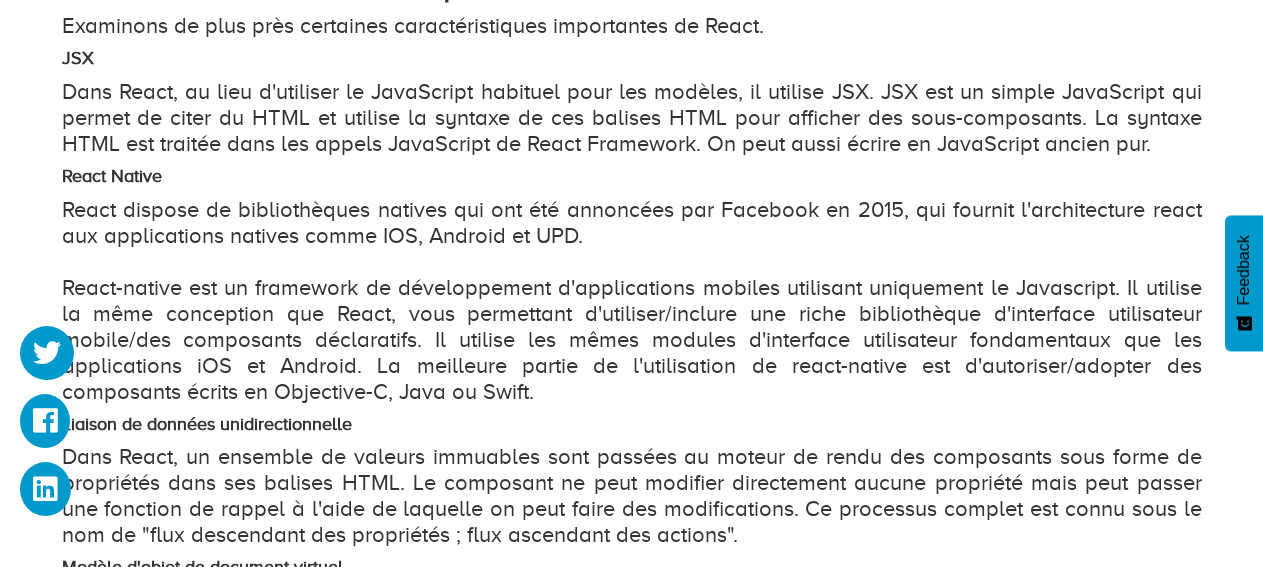 click on "Dans React, au lieu d'utiliser le JavaScript habituel pour les modèles, il utilise JSX. JSX est un simple JavaScript qui permet de citer du HTML et utilise la syntaxe de ces balises HTML pour afficher des sous-composants. La syntaxe HTML est traitée dans les appels JavaScript de React Framework. On peut aussi écrire en JavaScript ancien pur." at bounding box center [632, 118] 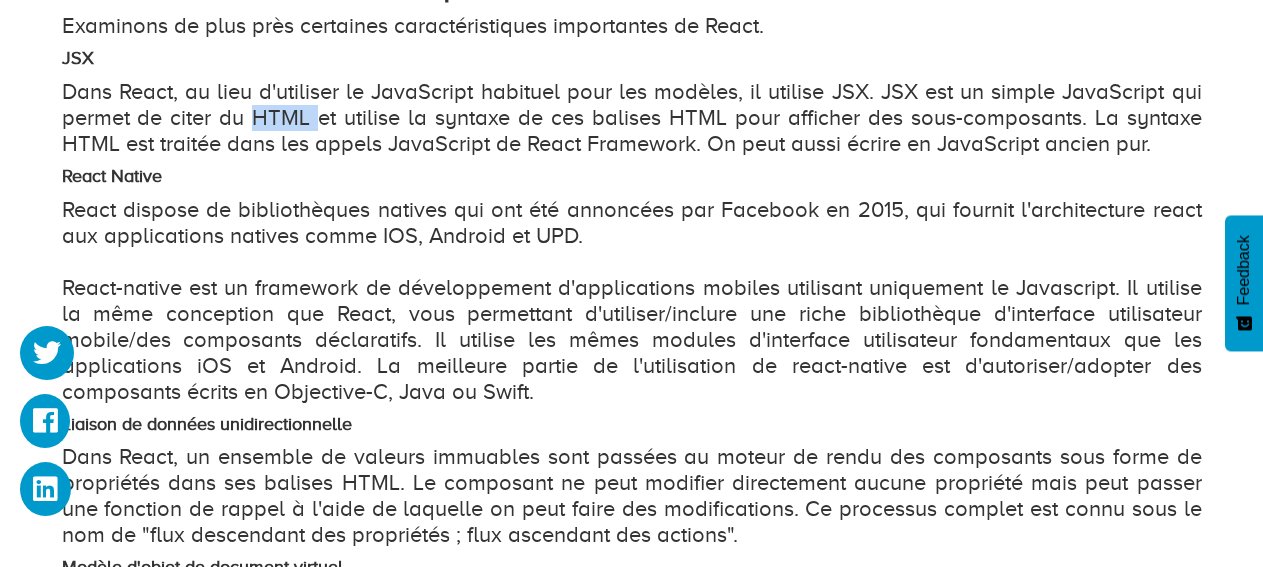 click on "Dans React, au lieu d'utiliser le JavaScript habituel pour les modèles, il utilise JSX. JSX est un simple JavaScript qui permet de citer du HTML et utilise la syntaxe de ces balises HTML pour afficher des sous-composants. La syntaxe HTML est traitée dans les appels JavaScript de React Framework. On peut aussi écrire en JavaScript ancien pur." at bounding box center (632, 118) 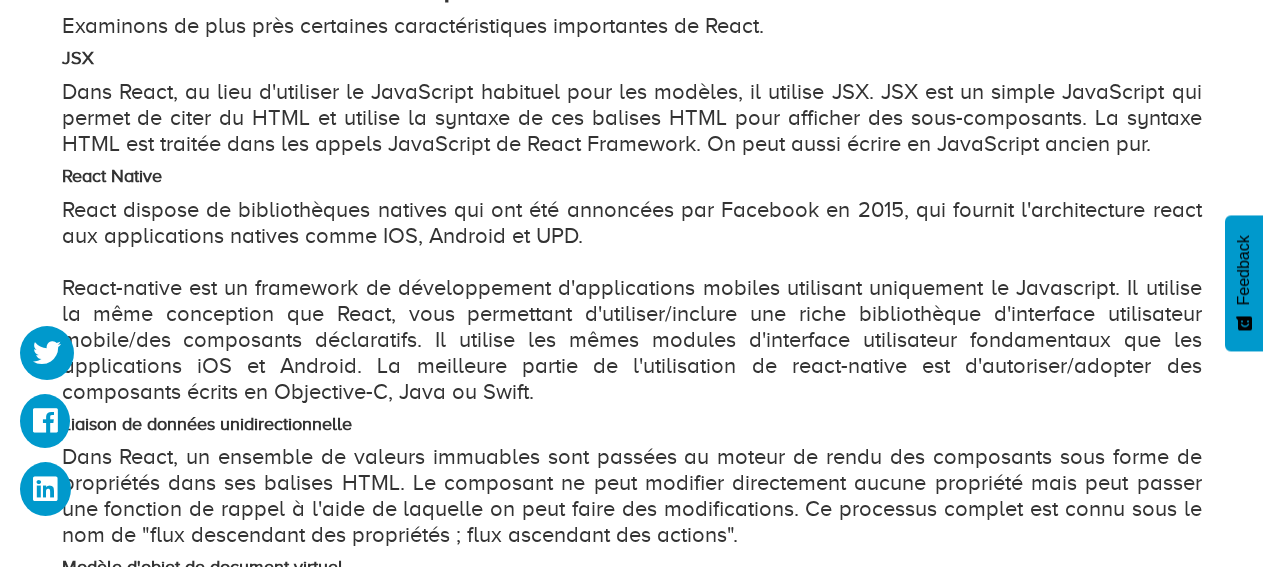 click on "Dans React, au lieu d'utiliser le JavaScript habituel pour les modèles, il utilise JSX. JSX est un simple JavaScript qui permet de citer du HTML et utilise la syntaxe de ces balises HTML pour afficher des sous-composants. La syntaxe HTML est traitée dans les appels JavaScript de React Framework. On peut aussi écrire en JavaScript ancien pur." at bounding box center (632, 118) 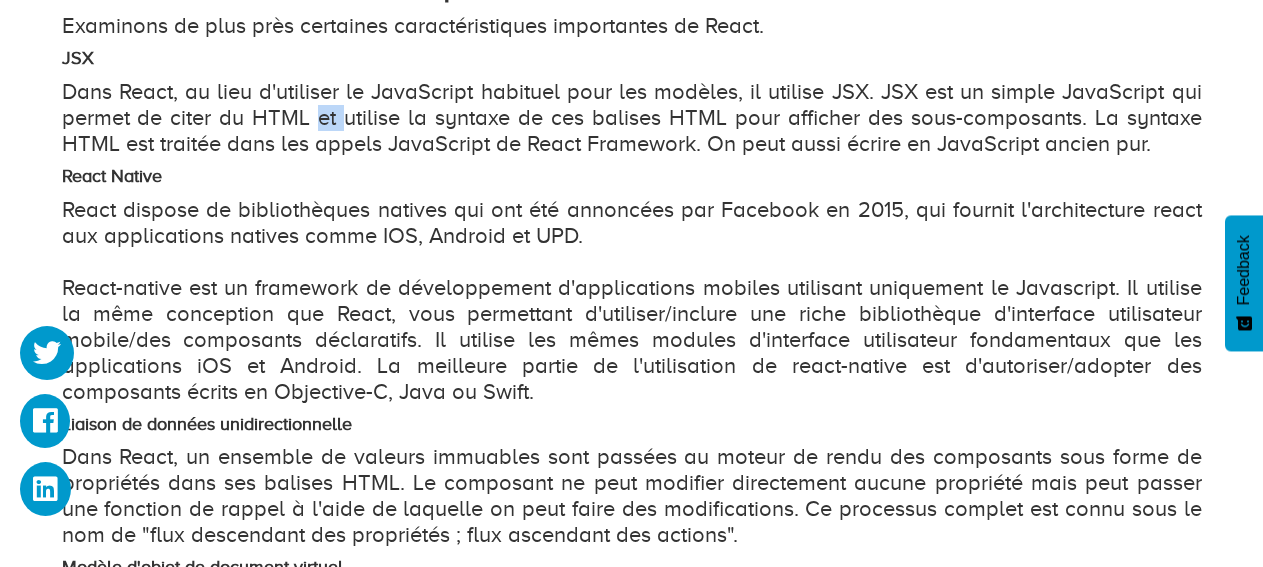 click on "Dans React, au lieu d'utiliser le JavaScript habituel pour les modèles, il utilise JSX. JSX est un simple JavaScript qui permet de citer du HTML et utilise la syntaxe de ces balises HTML pour afficher des sous-composants. La syntaxe HTML est traitée dans les appels JavaScript de React Framework. On peut aussi écrire en JavaScript ancien pur." at bounding box center [632, 118] 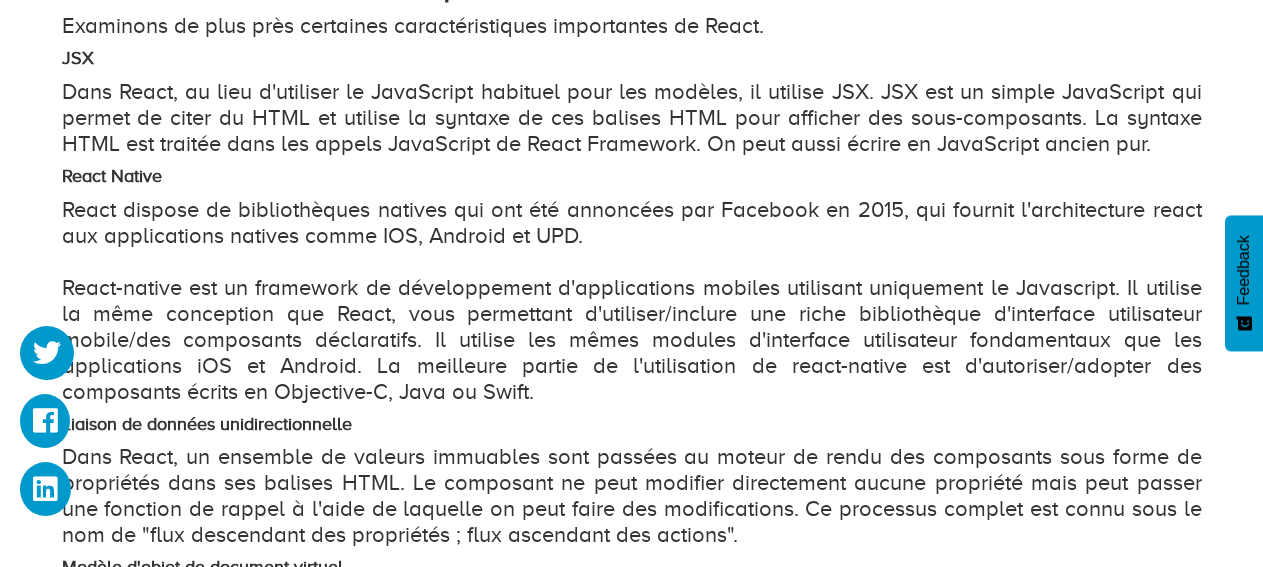 click on "Dans React, au lieu d'utiliser le JavaScript habituel pour les modèles, il utilise JSX. JSX est un simple JavaScript qui permet de citer du HTML et utilise la syntaxe de ces balises HTML pour afficher des sous-composants. La syntaxe HTML est traitée dans les appels JavaScript de React Framework. On peut aussi écrire en JavaScript ancien pur." at bounding box center (632, 118) 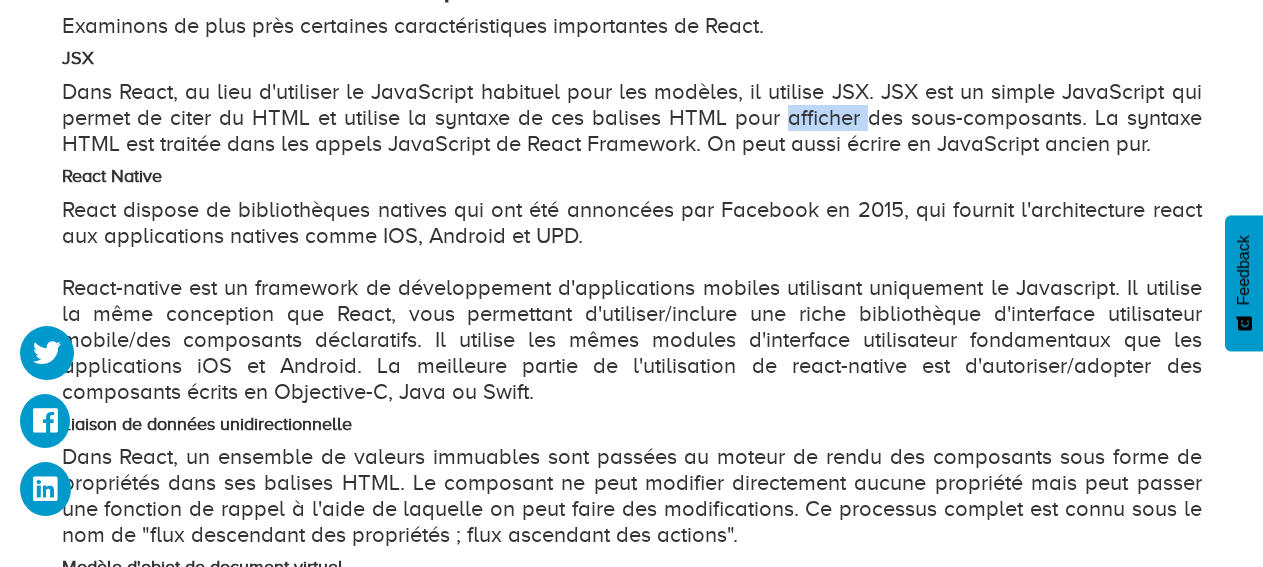 click on "Dans React, au lieu d'utiliser le JavaScript habituel pour les modèles, il utilise JSX. JSX est un simple JavaScript qui permet de citer du HTML et utilise la syntaxe de ces balises HTML pour afficher des sous-composants. La syntaxe HTML est traitée dans les appels JavaScript de React Framework. On peut aussi écrire en JavaScript ancien pur." at bounding box center (632, 118) 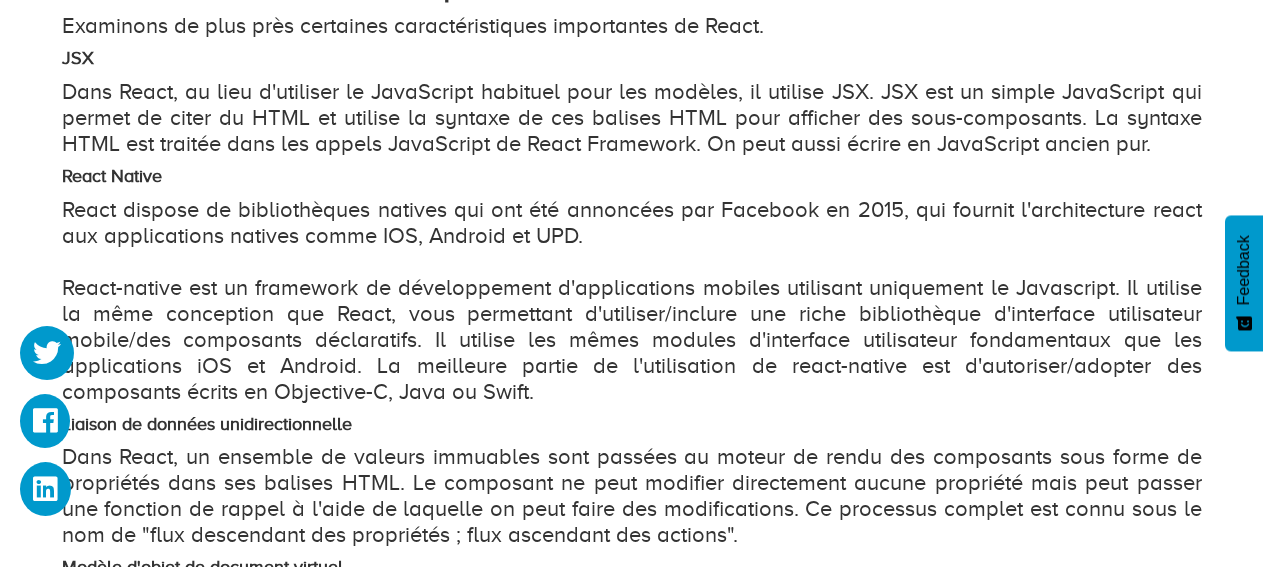 click on "Dans React, au lieu d'utiliser le JavaScript habituel pour les modèles, il utilise JSX. JSX est un simple JavaScript qui permet de citer du HTML et utilise la syntaxe de ces balises HTML pour afficher des sous-composants. La syntaxe HTML est traitée dans les appels JavaScript de React Framework. On peut aussi écrire en JavaScript ancien pur." at bounding box center [632, 118] 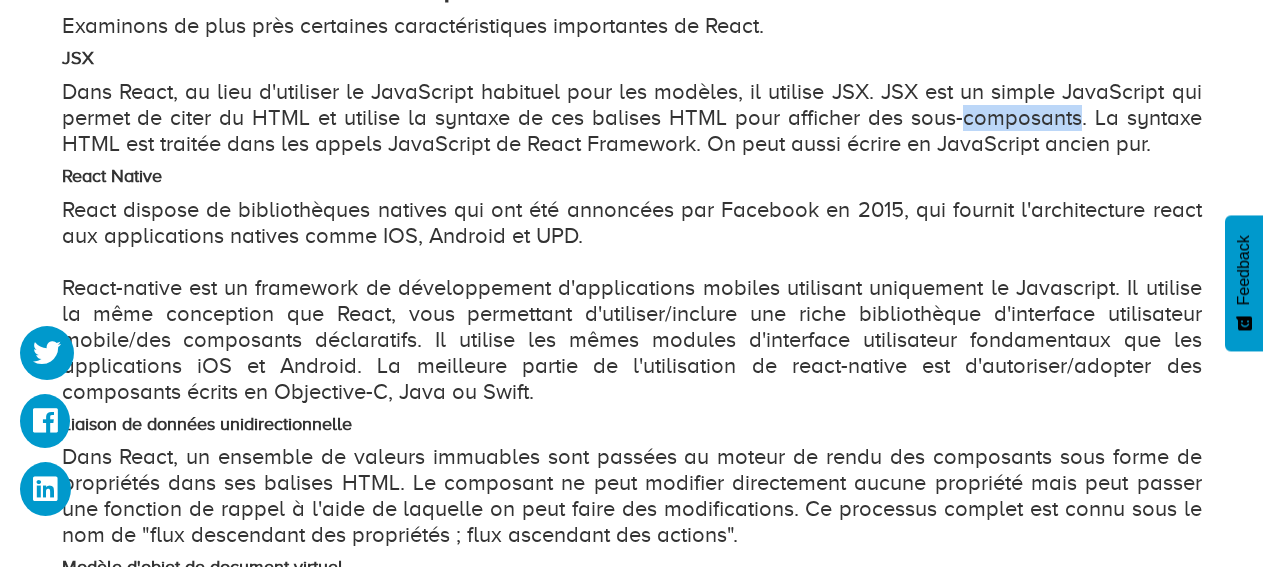 click on "Dans React, au lieu d'utiliser le JavaScript habituel pour les modèles, il utilise JSX. JSX est un simple JavaScript qui permet de citer du HTML et utilise la syntaxe de ces balises HTML pour afficher des sous-composants. La syntaxe HTML est traitée dans les appels JavaScript de React Framework. On peut aussi écrire en JavaScript ancien pur." at bounding box center [632, 118] 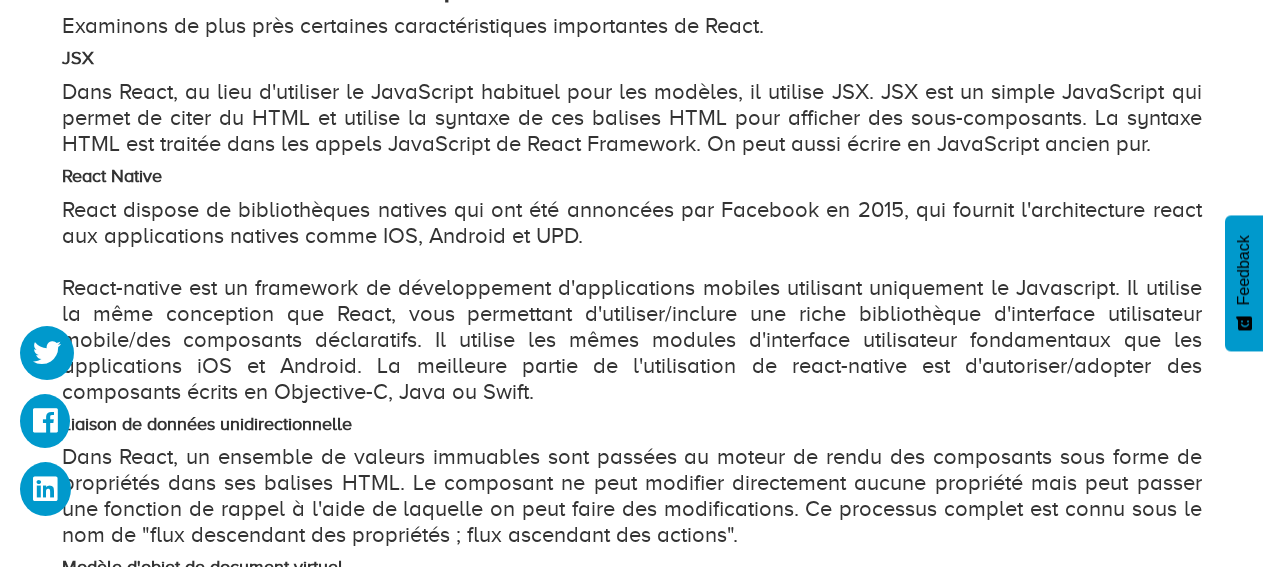 click on "React, l'un des frameworks front-end les plus populaires pour les applications web, est mis en lumière dans cet article. Nous y abordons la compréhension de React (anciennement connu sous le nom de ReactJS) et explorons les raisons pour lesquelles il est préféré à d'autres frameworks JavaScript tels qu'Angular. Qu'est-ce que React ? React est une bibliothèque JavaScript  open-source  qui est utilisée pour construire des interfaces utilisateur spécifiquement pour des applications d'une seule page. Elle est utilisée pour gérer la couche d'affichage des applications web et mobiles. React nous permet également de créer des composants d'interface utilisateur réutilisables. React a été créé par  [PERSON_NAME] , un ingénieur logiciel travaillant pour  Facebook . React a été déployé pour la première fois sur le flux d'informations de Facebook en 2011 et sur [DOMAIN_NAME] en 2012. MVC MVC . JSX React Native Pourquoi React ?" at bounding box center [632, 596] 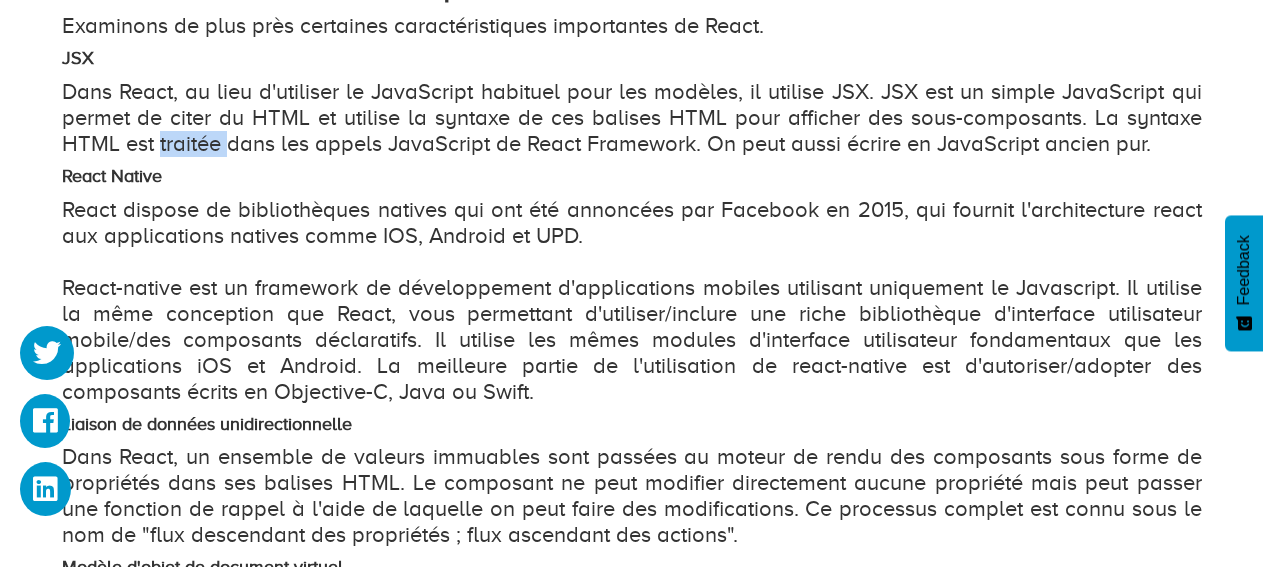 click on "Dans React, au lieu d'utiliser le JavaScript habituel pour les modèles, il utilise JSX. JSX est un simple JavaScript qui permet de citer du HTML et utilise la syntaxe de ces balises HTML pour afficher des sous-composants. La syntaxe HTML est traitée dans les appels JavaScript de React Framework. On peut aussi écrire en JavaScript ancien pur." at bounding box center (632, 118) 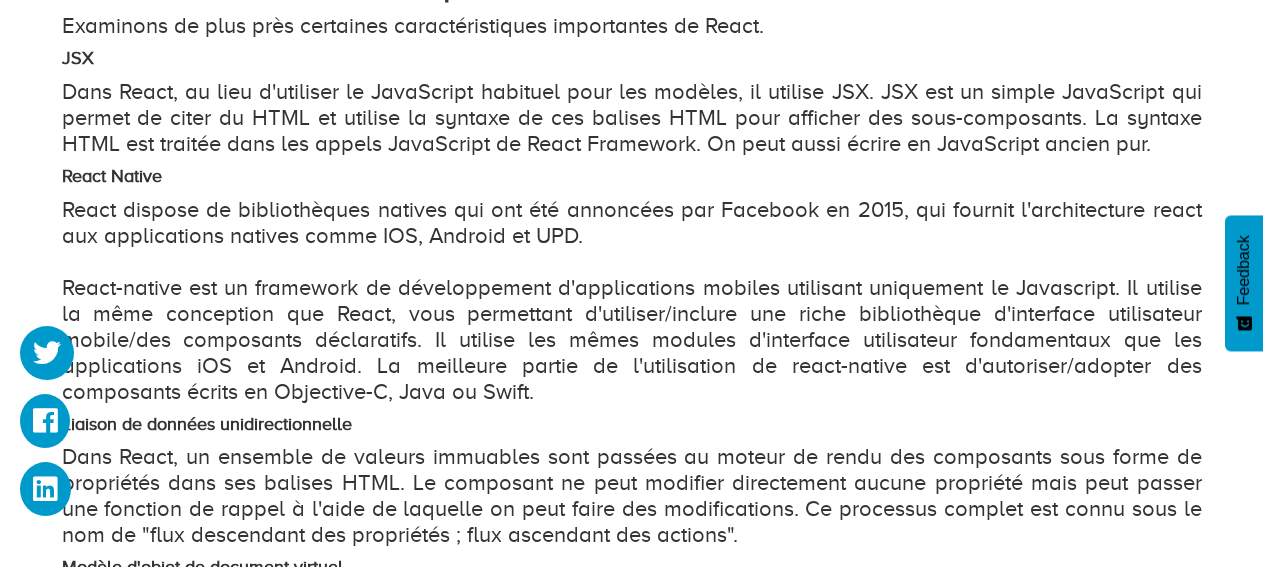 click on "Dans React, au lieu d'utiliser le JavaScript habituel pour les modèles, il utilise JSX. JSX est un simple JavaScript qui permet de citer du HTML et utilise la syntaxe de ces balises HTML pour afficher des sous-composants. La syntaxe HTML est traitée dans les appels JavaScript de React Framework. On peut aussi écrire en JavaScript ancien pur." at bounding box center (632, 118) 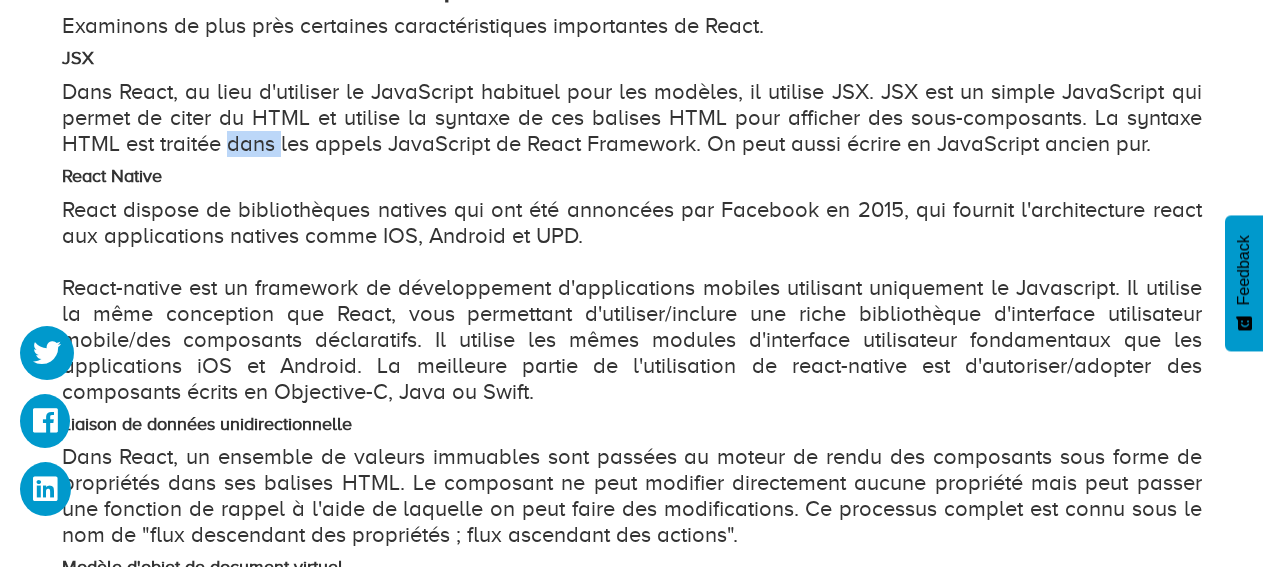 click on "Dans React, au lieu d'utiliser le JavaScript habituel pour les modèles, il utilise JSX. JSX est un simple JavaScript qui permet de citer du HTML et utilise la syntaxe de ces balises HTML pour afficher des sous-composants. La syntaxe HTML est traitée dans les appels JavaScript de React Framework. On peut aussi écrire en JavaScript ancien pur." at bounding box center (632, 118) 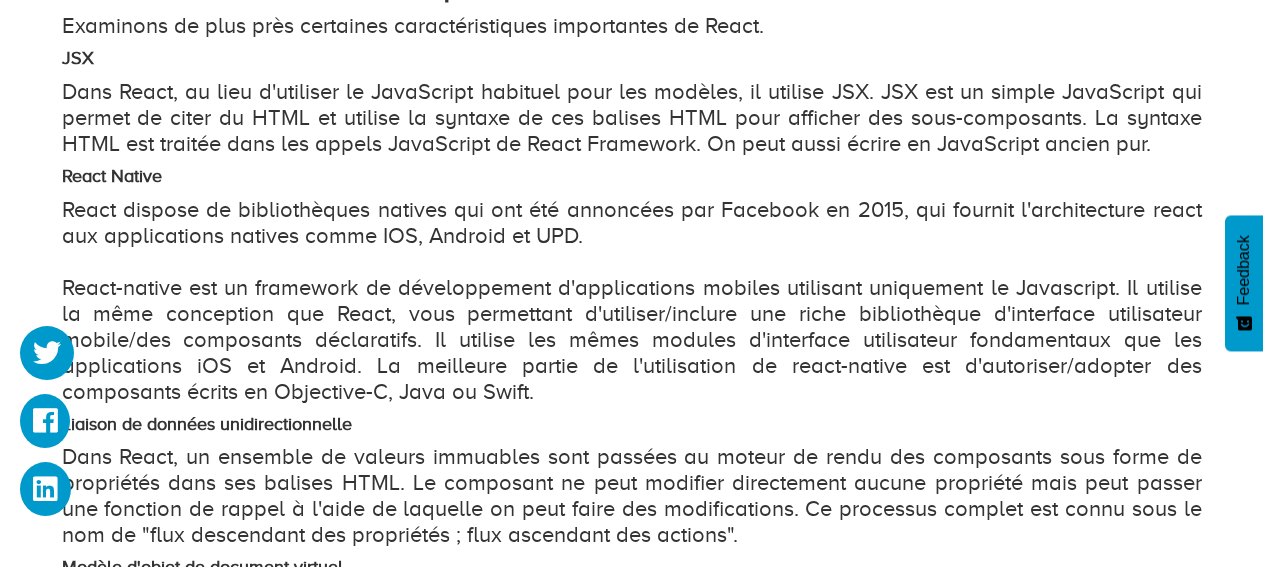 click on "Dans React, au lieu d'utiliser le JavaScript habituel pour les modèles, il utilise JSX. JSX est un simple JavaScript qui permet de citer du HTML et utilise la syntaxe de ces balises HTML pour afficher des sous-composants. La syntaxe HTML est traitée dans les appels JavaScript de React Framework. On peut aussi écrire en JavaScript ancien pur." at bounding box center [632, 118] 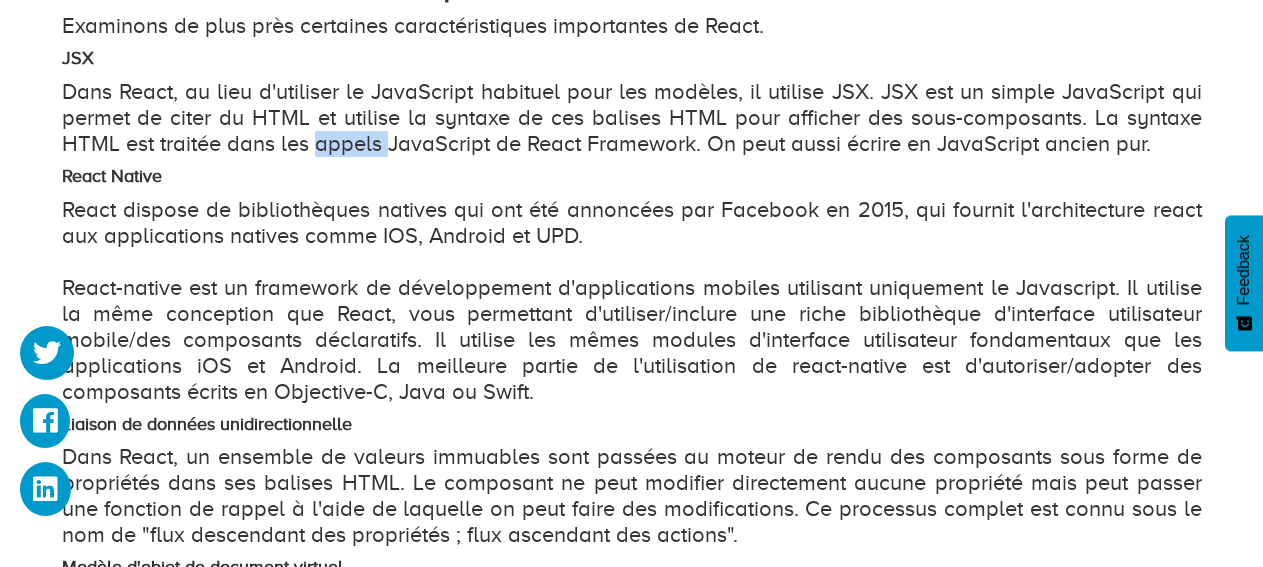 click on "Dans React, au lieu d'utiliser le JavaScript habituel pour les modèles, il utilise JSX. JSX est un simple JavaScript qui permet de citer du HTML et utilise la syntaxe de ces balises HTML pour afficher des sous-composants. La syntaxe HTML est traitée dans les appels JavaScript de React Framework. On peut aussi écrire en JavaScript ancien pur." at bounding box center [632, 118] 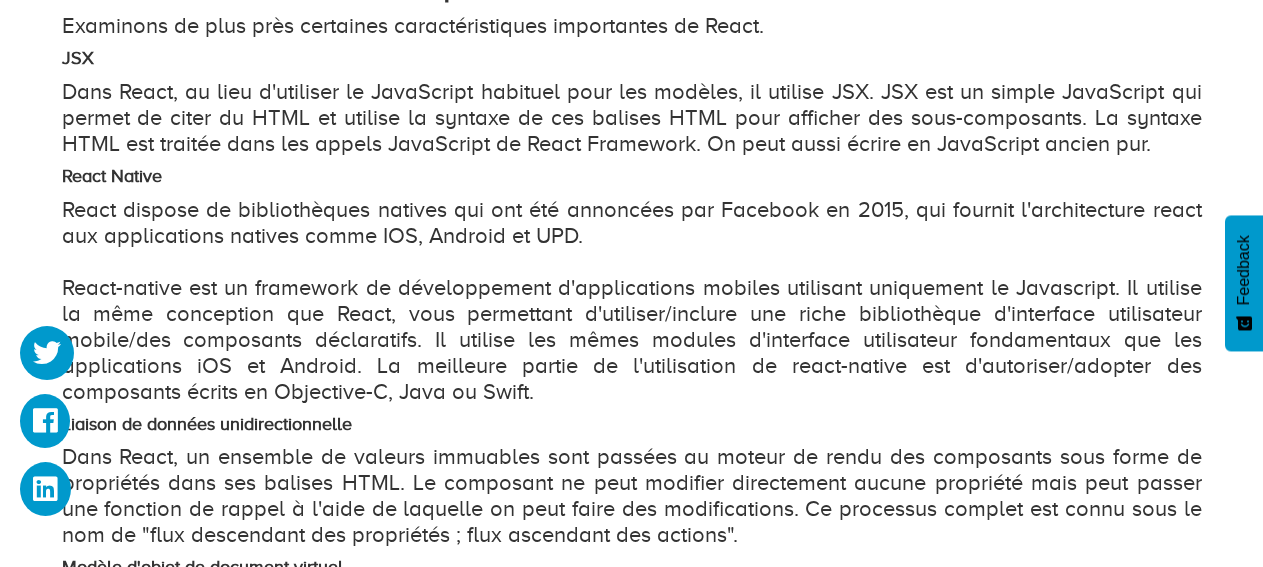 click on "Dans React, au lieu d'utiliser le JavaScript habituel pour les modèles, il utilise JSX. JSX est un simple JavaScript qui permet de citer du HTML et utilise la syntaxe de ces balises HTML pour afficher des sous-composants. La syntaxe HTML est traitée dans les appels JavaScript de React Framework. On peut aussi écrire en JavaScript ancien pur." at bounding box center (632, 118) 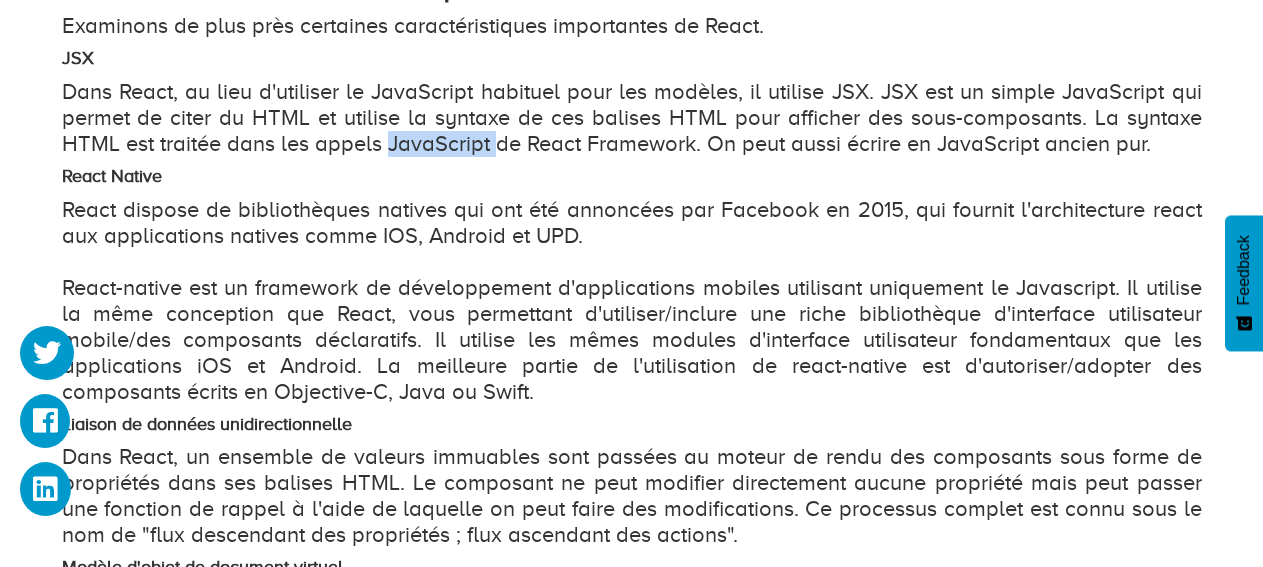 click on "Dans React, au lieu d'utiliser le JavaScript habituel pour les modèles, il utilise JSX. JSX est un simple JavaScript qui permet de citer du HTML et utilise la syntaxe de ces balises HTML pour afficher des sous-composants. La syntaxe HTML est traitée dans les appels JavaScript de React Framework. On peut aussi écrire en JavaScript ancien pur." at bounding box center (632, 118) 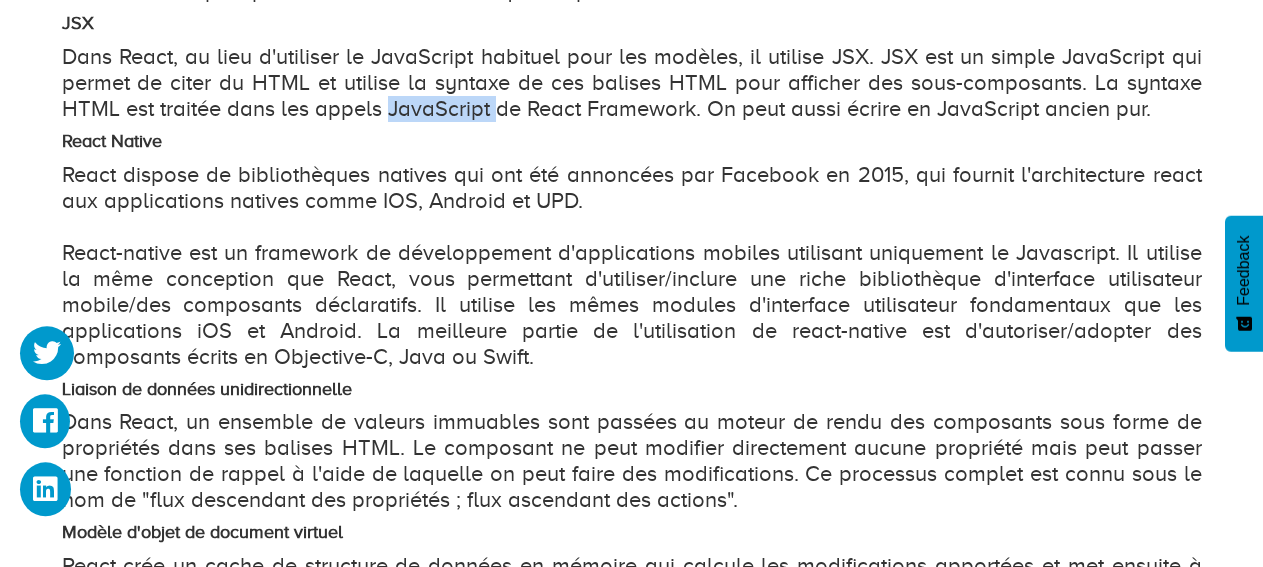 scroll, scrollTop: 1789, scrollLeft: 0, axis: vertical 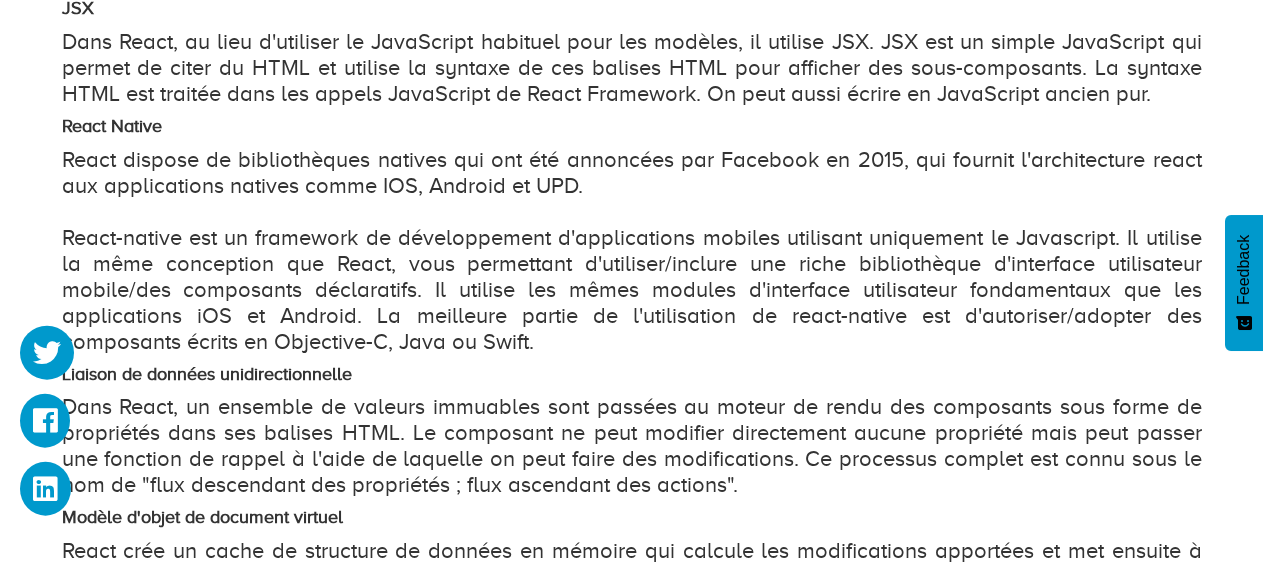 click on "React dispose de bibliothèques natives qui ont été annoncées par Facebook en 2015, qui fournit l'architecture react aux applications natives comme IOS, Android et UPD. React-native est un framework de développement d'applications mobiles utilisant uniquement le Javascript. Il utilise la même conception que React, vous permettant d'utiliser/inclure une riche bibliothèque d'interface utilisateur mobile/des composants déclaratifs. Il utilise les mêmes modules d'interface utilisateur fondamentaux que les applications iOS et Android. La meilleure partie de l'utilisation de react-native est d'autoriser/adopter des composants écrits en Objective-C, Java ou Swift." at bounding box center (632, 251) 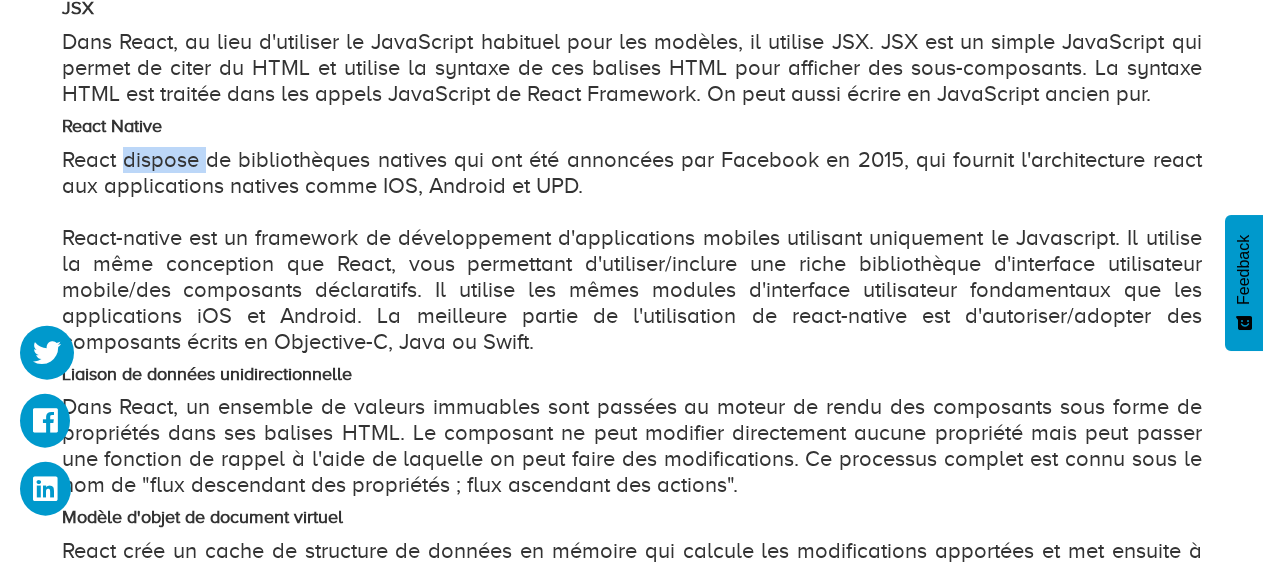 click on "React dispose de bibliothèques natives qui ont été annoncées par Facebook en 2015, qui fournit l'architecture react aux applications natives comme IOS, Android et UPD. React-native est un framework de développement d'applications mobiles utilisant uniquement le Javascript. Il utilise la même conception que React, vous permettant d'utiliser/inclure une riche bibliothèque d'interface utilisateur mobile/des composants déclaratifs. Il utilise les mêmes modules d'interface utilisateur fondamentaux que les applications iOS et Android. La meilleure partie de l'utilisation de react-native est d'autoriser/adopter des composants écrits en Objective-C, Java ou Swift." at bounding box center (632, 251) 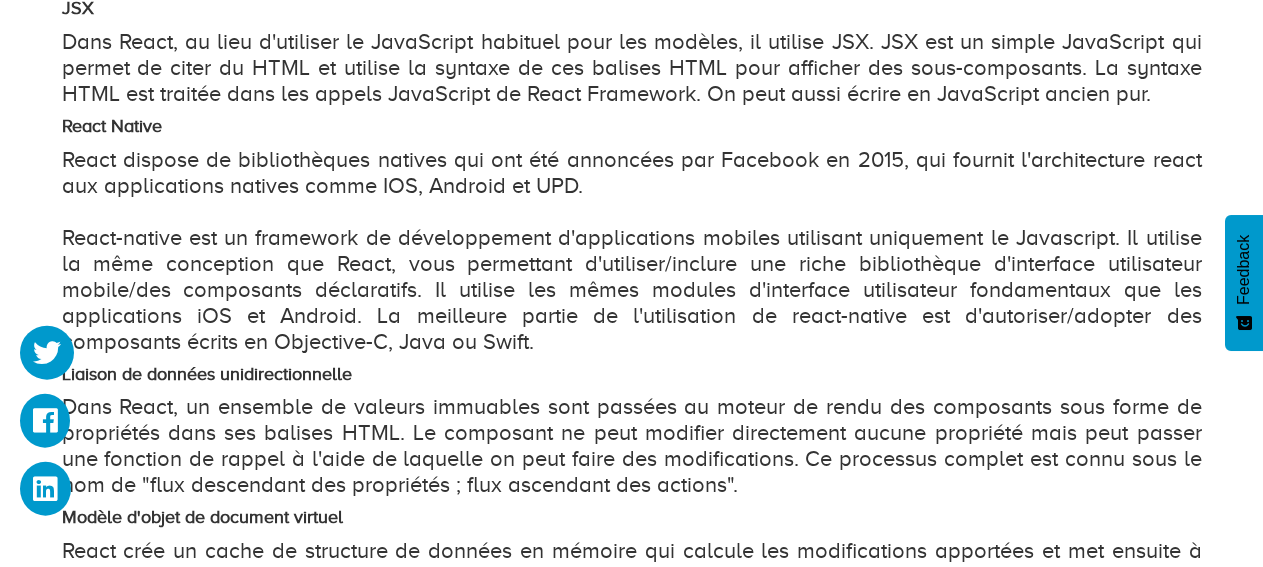 click on "React dispose de bibliothèques natives qui ont été annoncées par Facebook en 2015, qui fournit l'architecture react aux applications natives comme IOS, Android et UPD. React-native est un framework de développement d'applications mobiles utilisant uniquement le Javascript. Il utilise la même conception que React, vous permettant d'utiliser/inclure une riche bibliothèque d'interface utilisateur mobile/des composants déclaratifs. Il utilise les mêmes modules d'interface utilisateur fondamentaux que les applications iOS et Android. La meilleure partie de l'utilisation de react-native est d'autoriser/adopter des composants écrits en Objective-C, Java ou Swift." at bounding box center [632, 251] 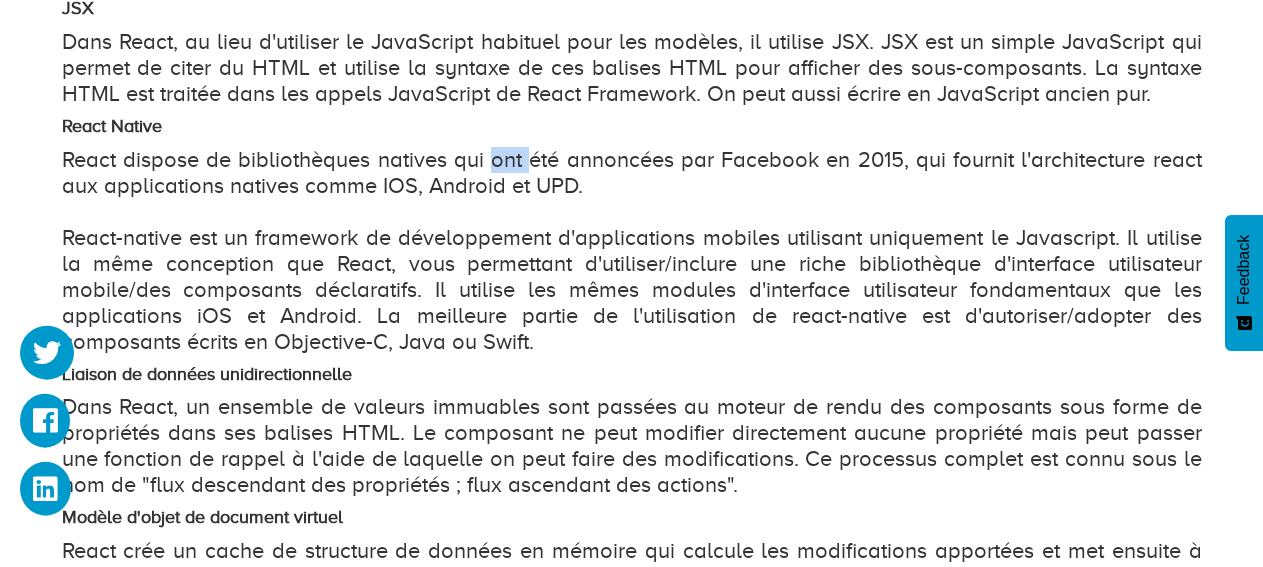 click on "React dispose de bibliothèques natives qui ont été annoncées par Facebook en 2015, qui fournit l'architecture react aux applications natives comme IOS, Android et UPD. React-native est un framework de développement d'applications mobiles utilisant uniquement le Javascript. Il utilise la même conception que React, vous permettant d'utiliser/inclure une riche bibliothèque d'interface utilisateur mobile/des composants déclaratifs. Il utilise les mêmes modules d'interface utilisateur fondamentaux que les applications iOS et Android. La meilleure partie de l'utilisation de react-native est d'autoriser/adopter des composants écrits en Objective-C, Java ou Swift." at bounding box center [632, 251] 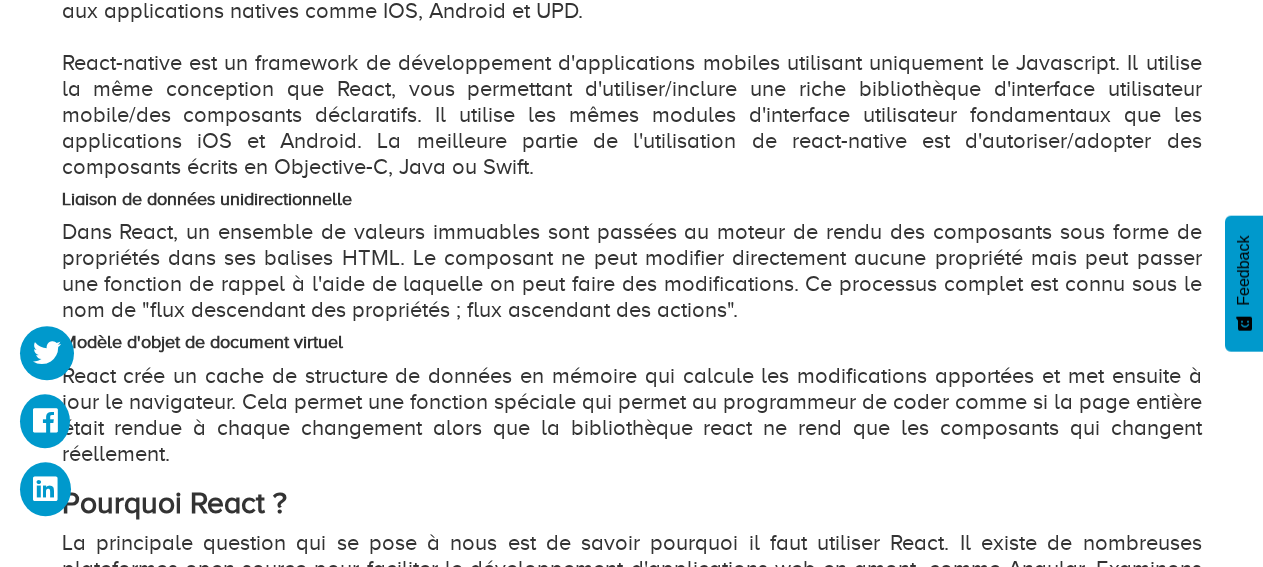 scroll, scrollTop: 1982, scrollLeft: 0, axis: vertical 